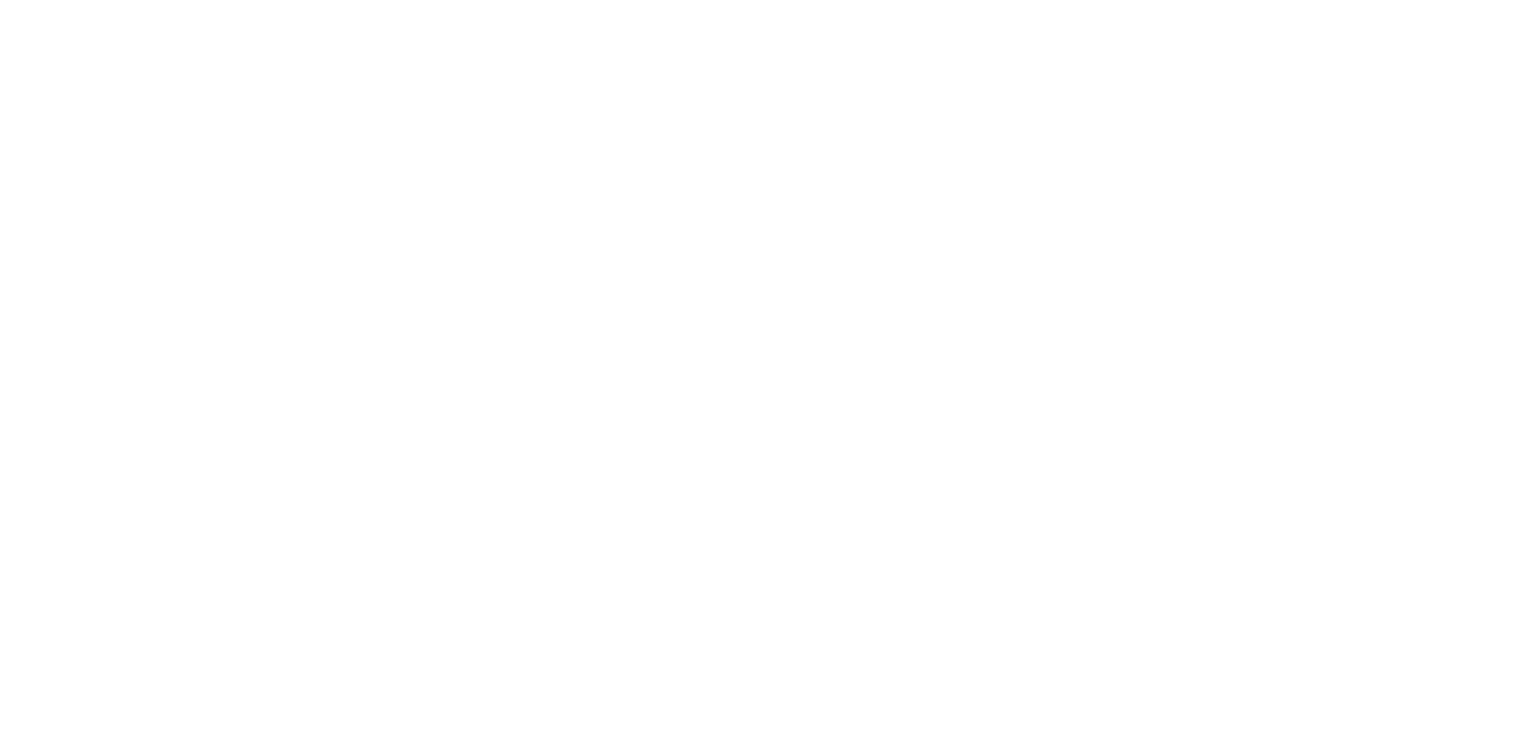 scroll, scrollTop: 0, scrollLeft: 0, axis: both 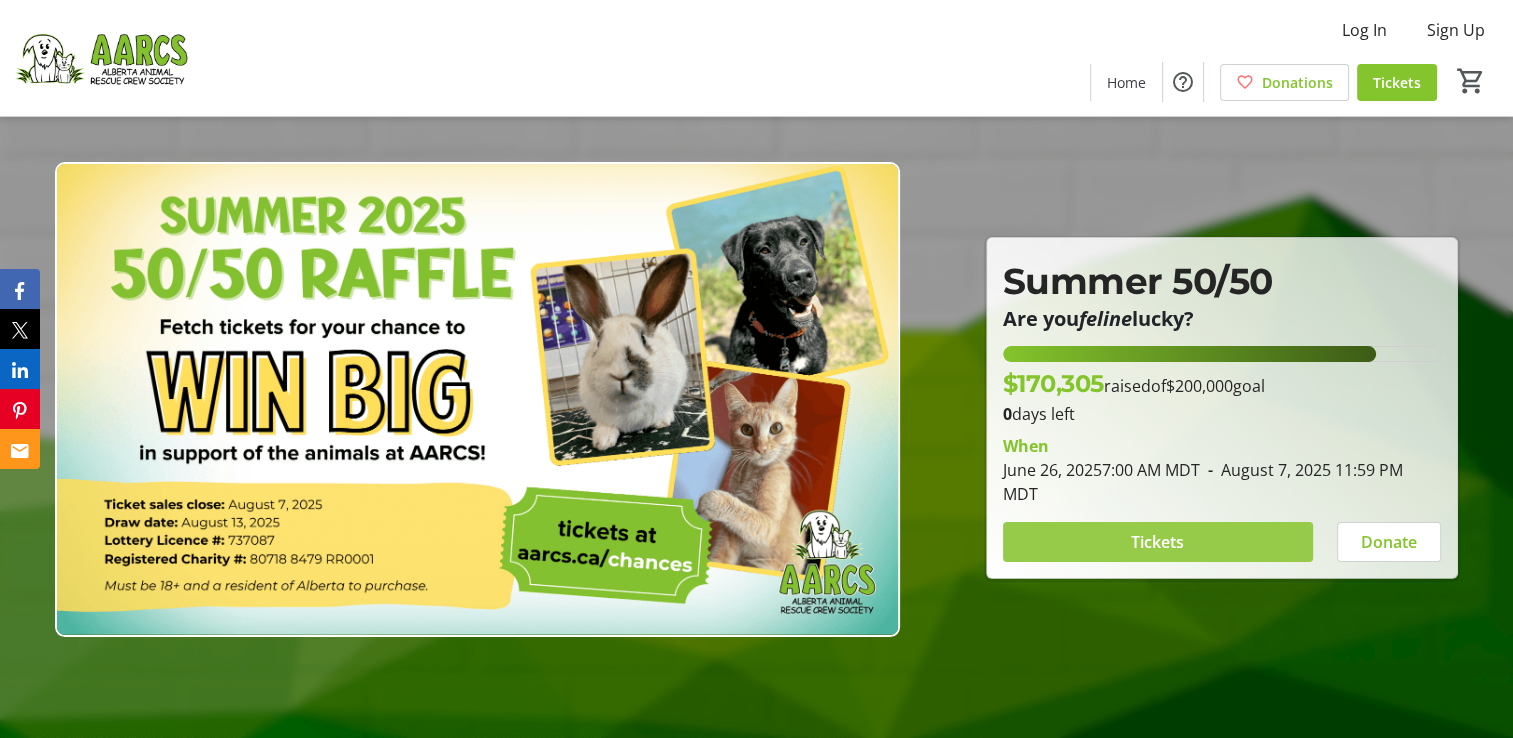 click on "Tickets" at bounding box center (1157, 542) 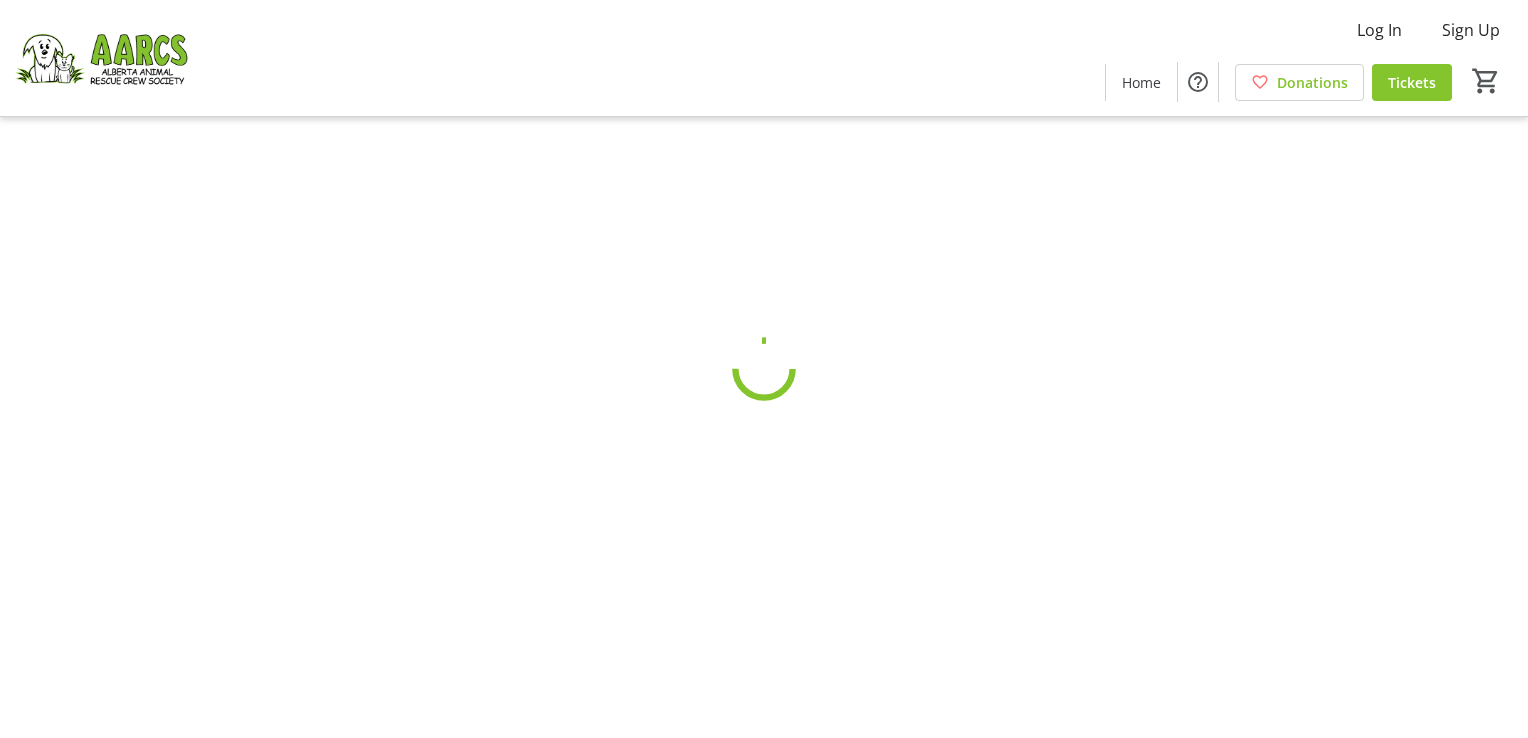 click 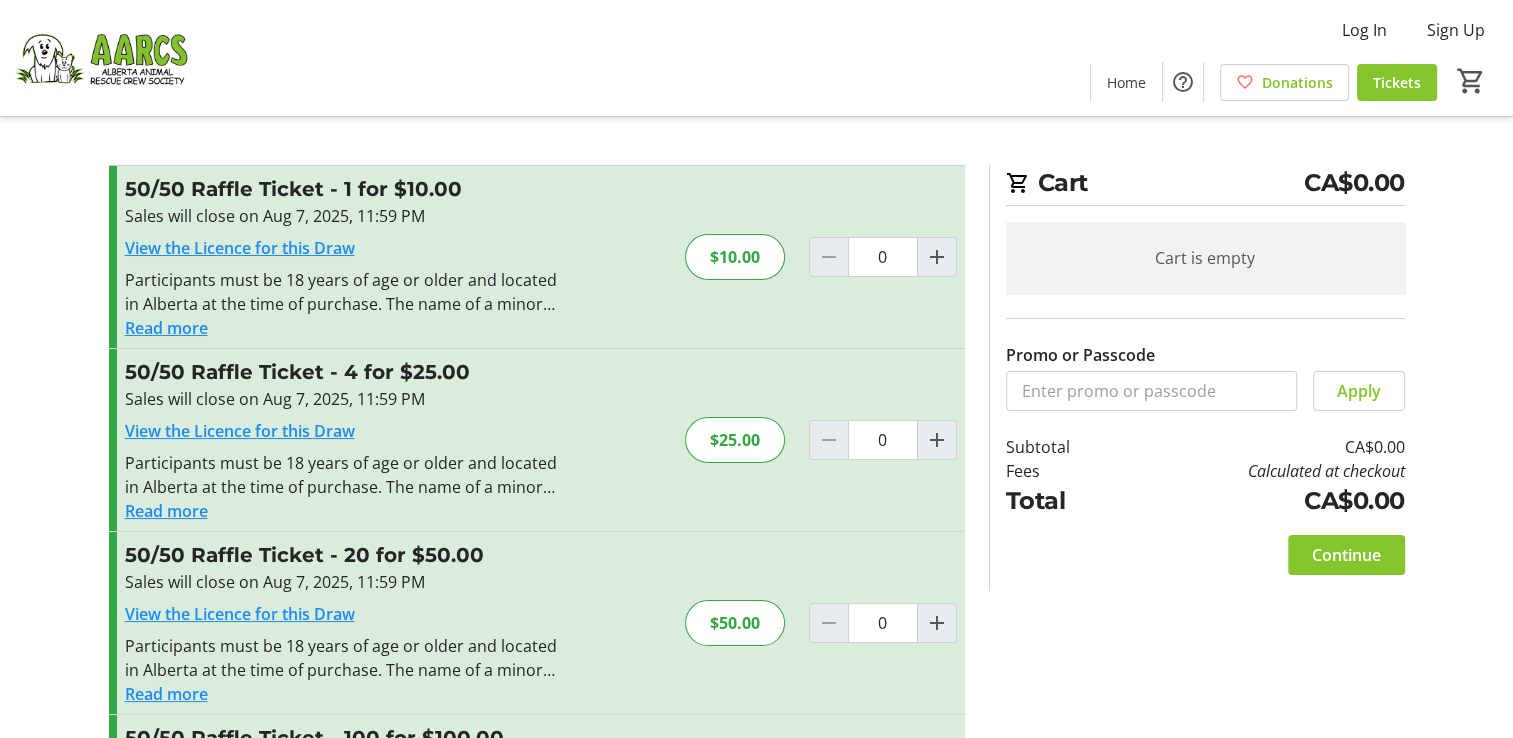 click on "Read more" 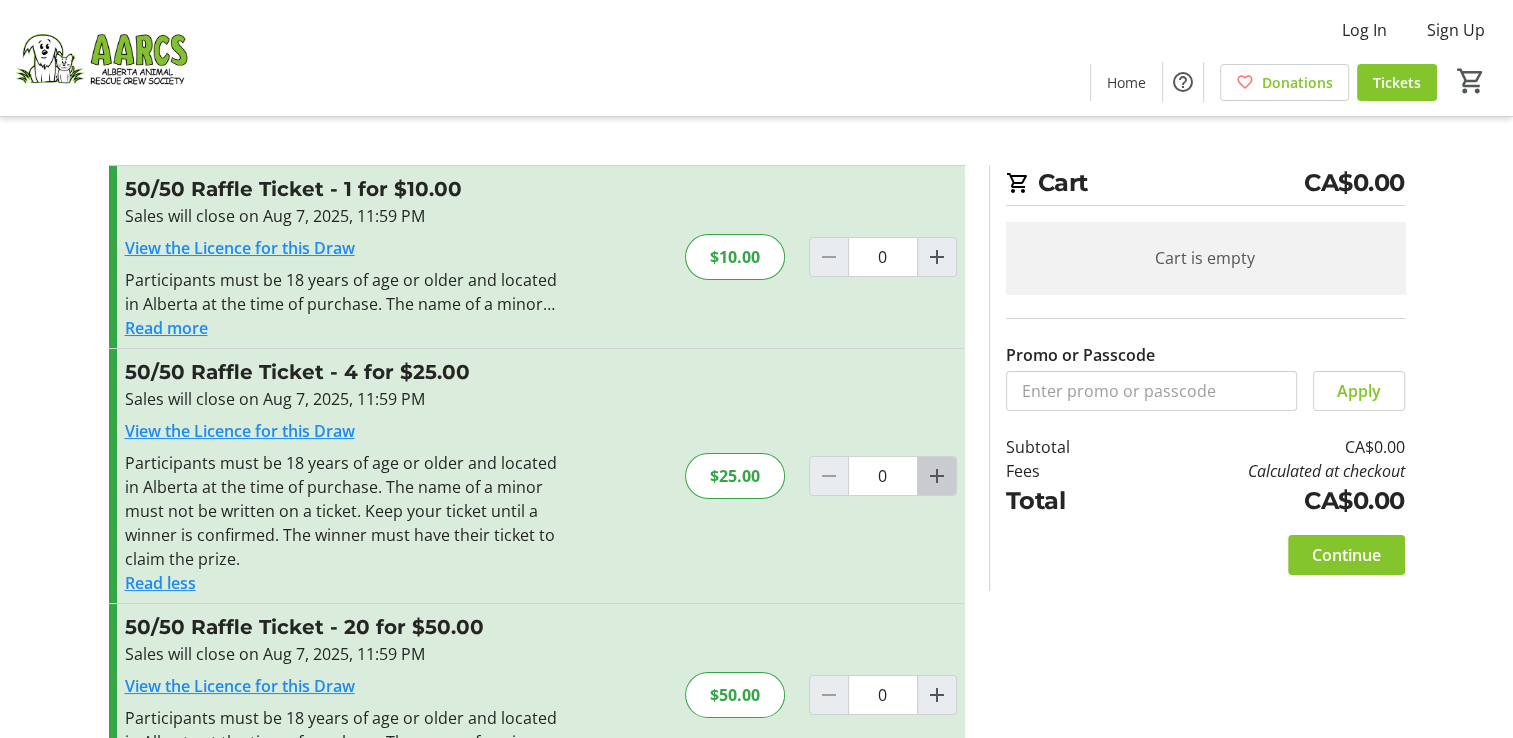 click 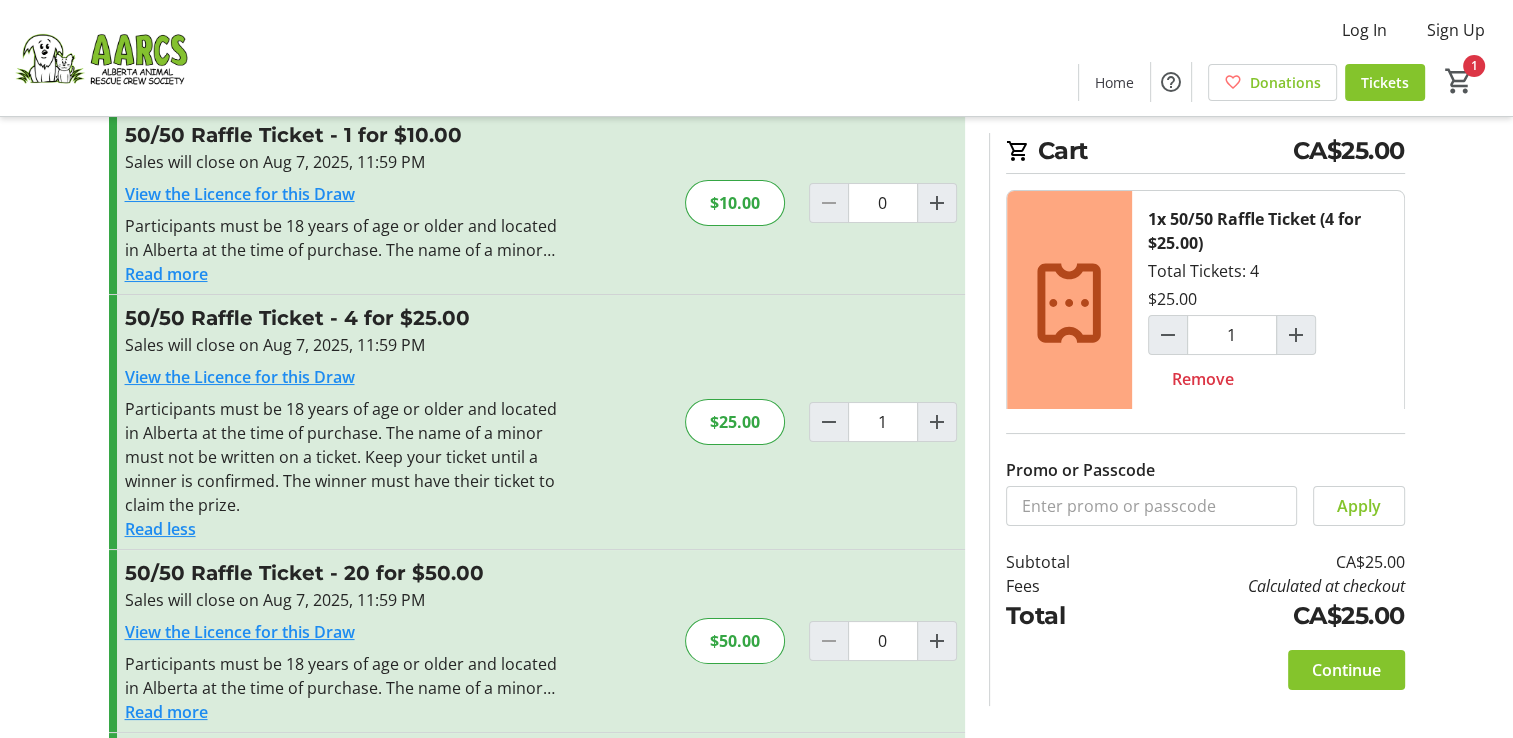 scroll, scrollTop: 53, scrollLeft: 0, axis: vertical 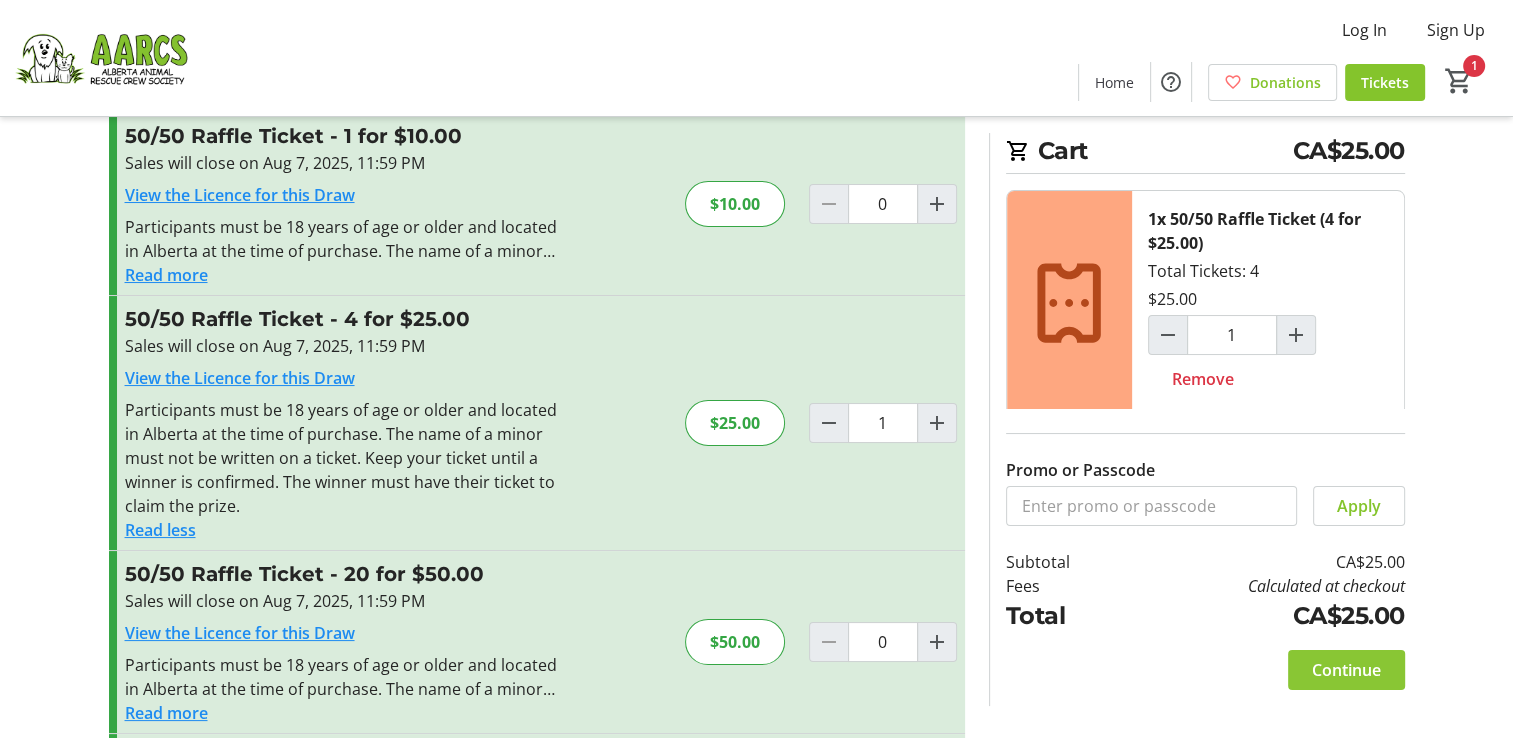 click on "Continue" 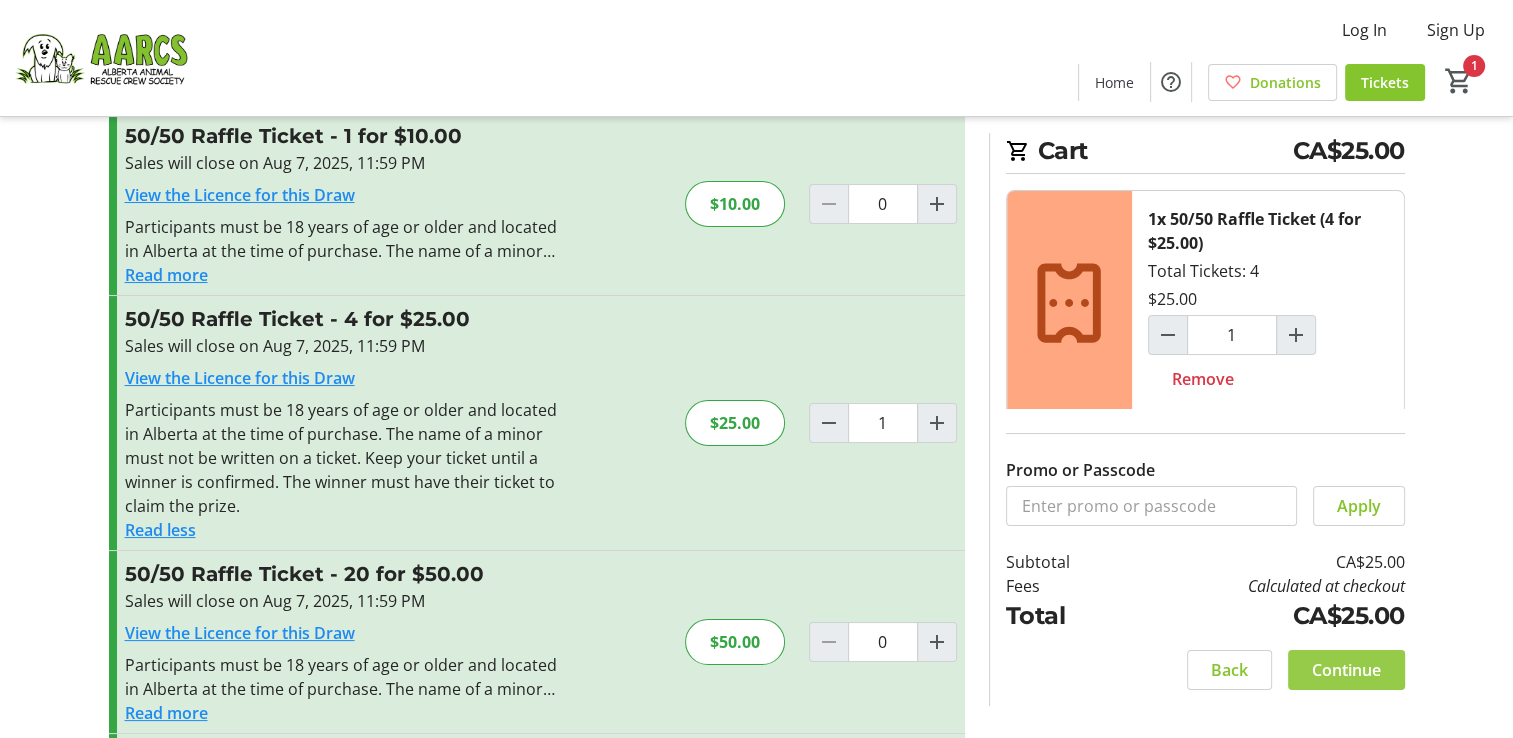 scroll, scrollTop: 0, scrollLeft: 0, axis: both 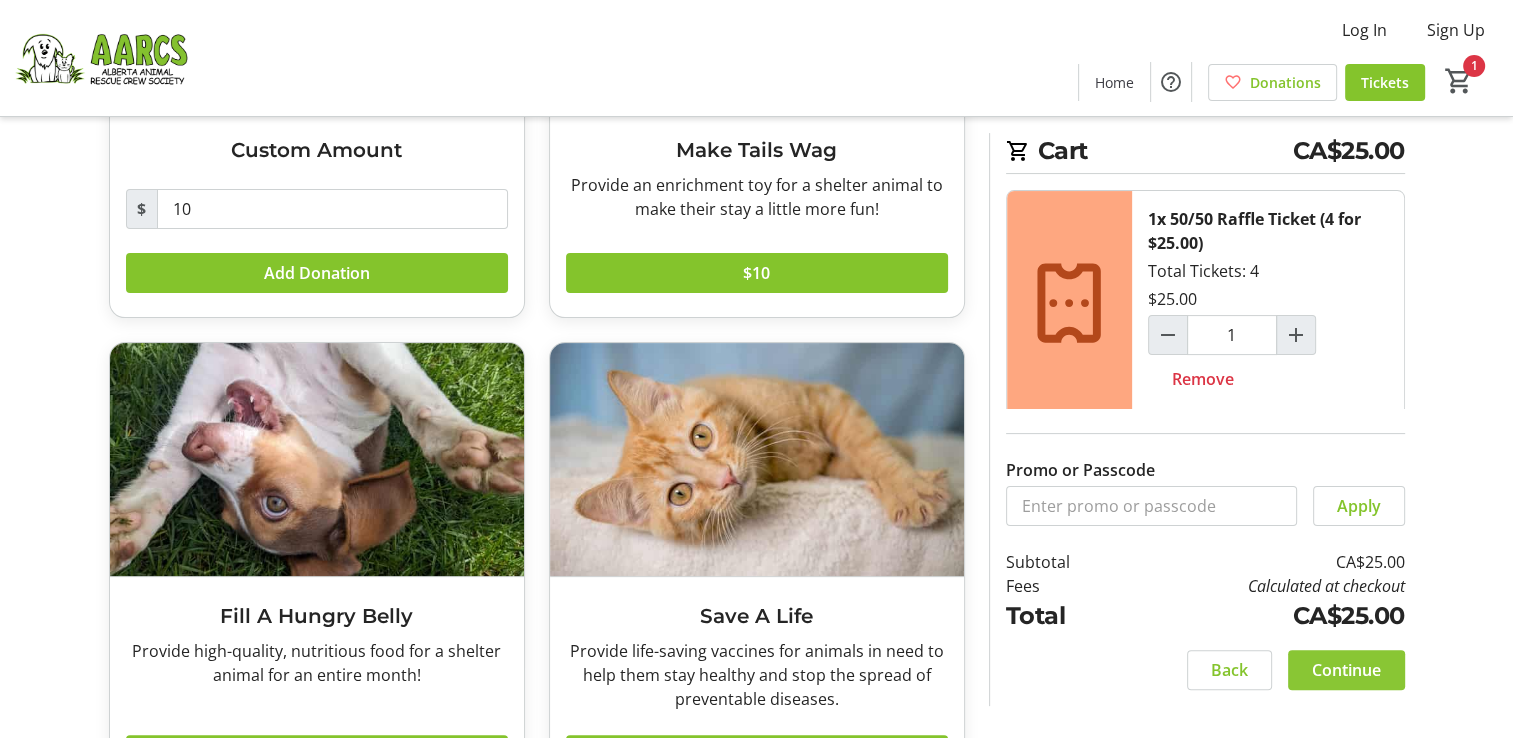 click on "Continue" 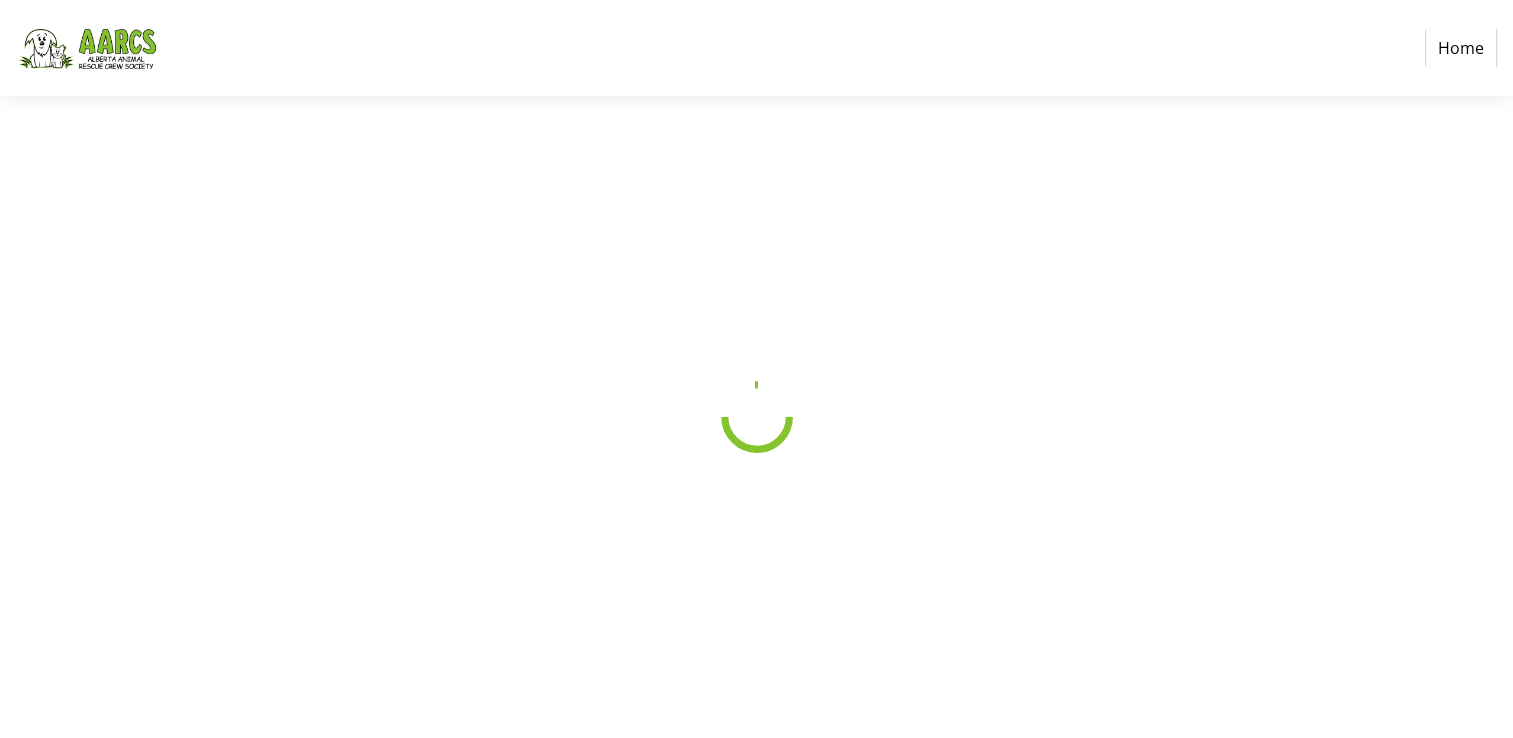 scroll, scrollTop: 0, scrollLeft: 0, axis: both 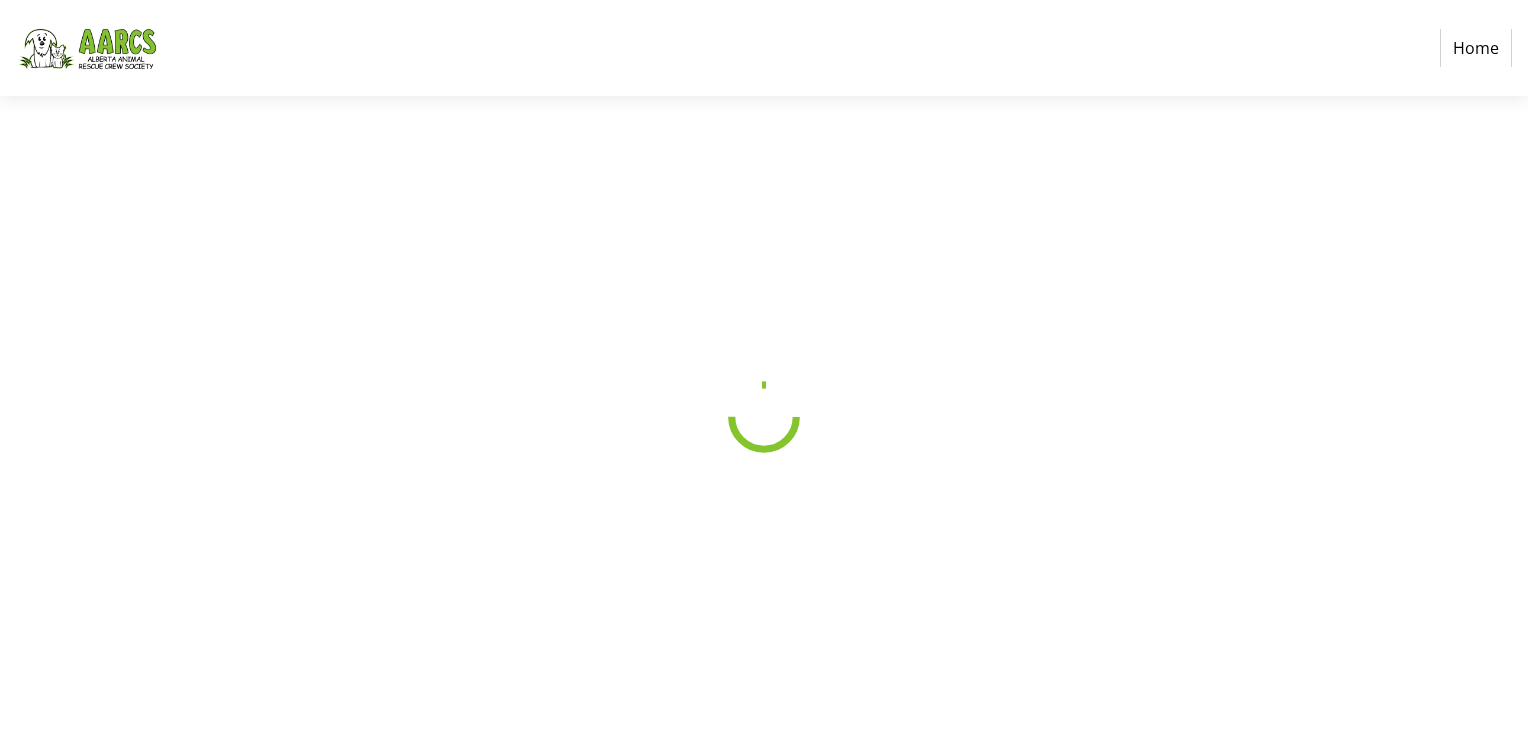 select on "CA" 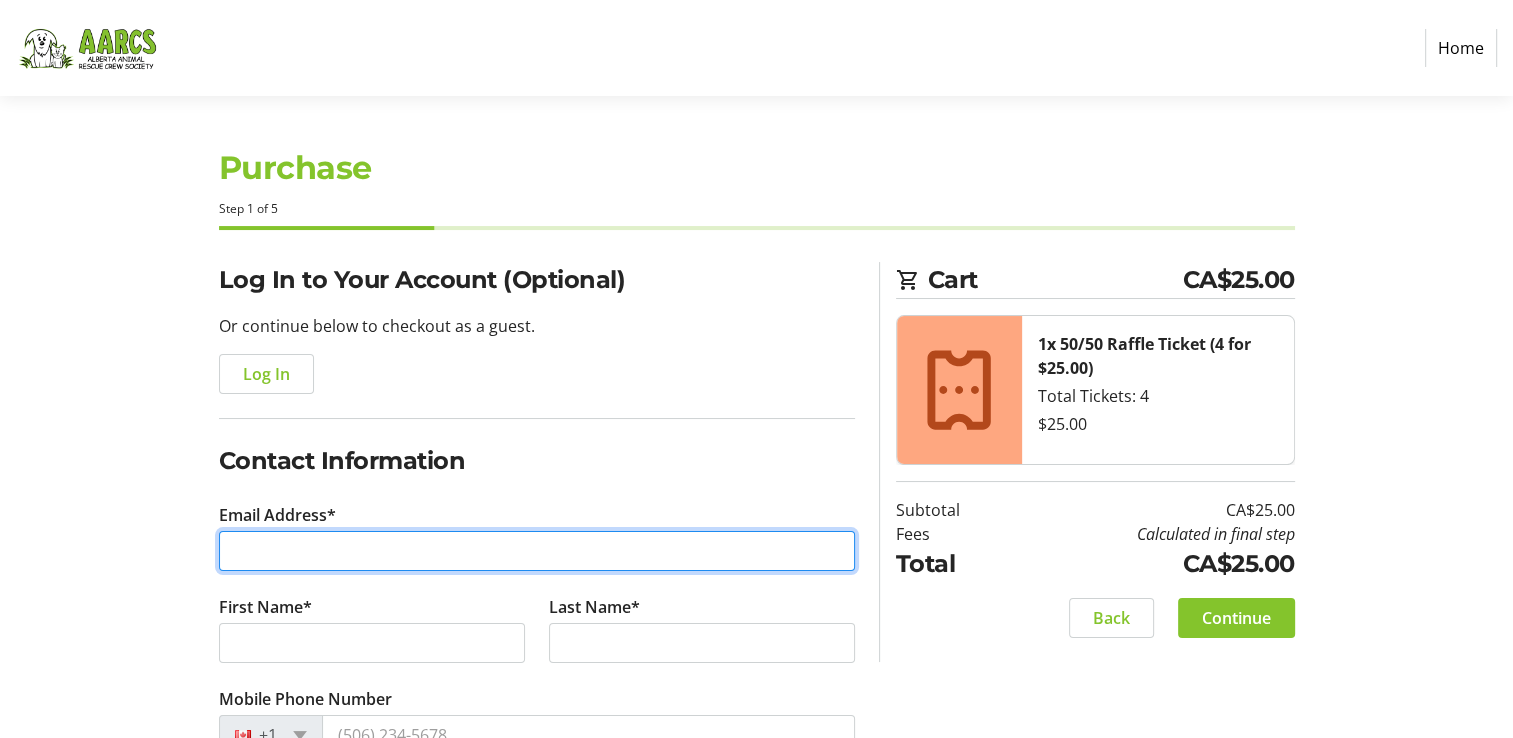 click on "Email Address*" at bounding box center (537, 551) 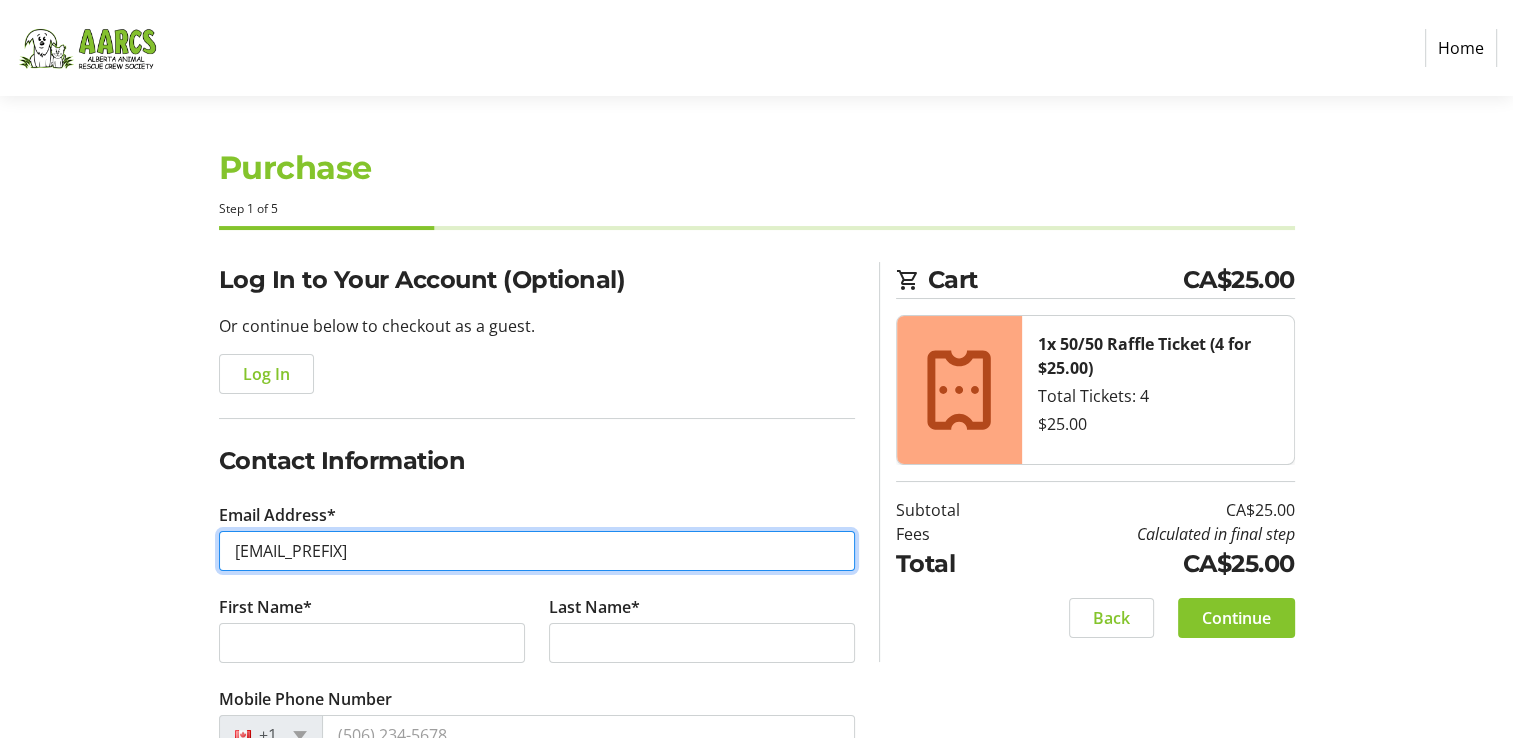 type on "[EMAIL]" 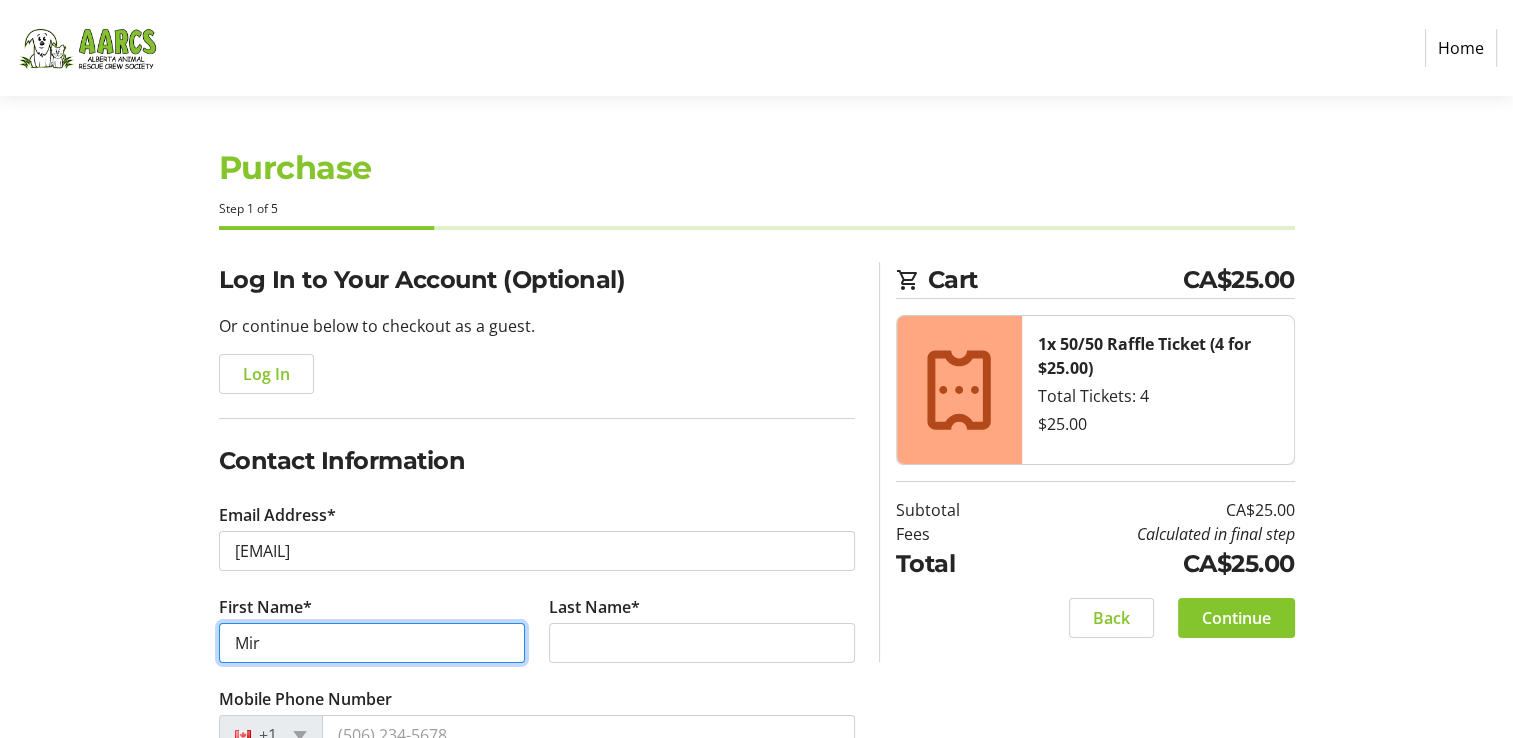 type on "[FIRST]" 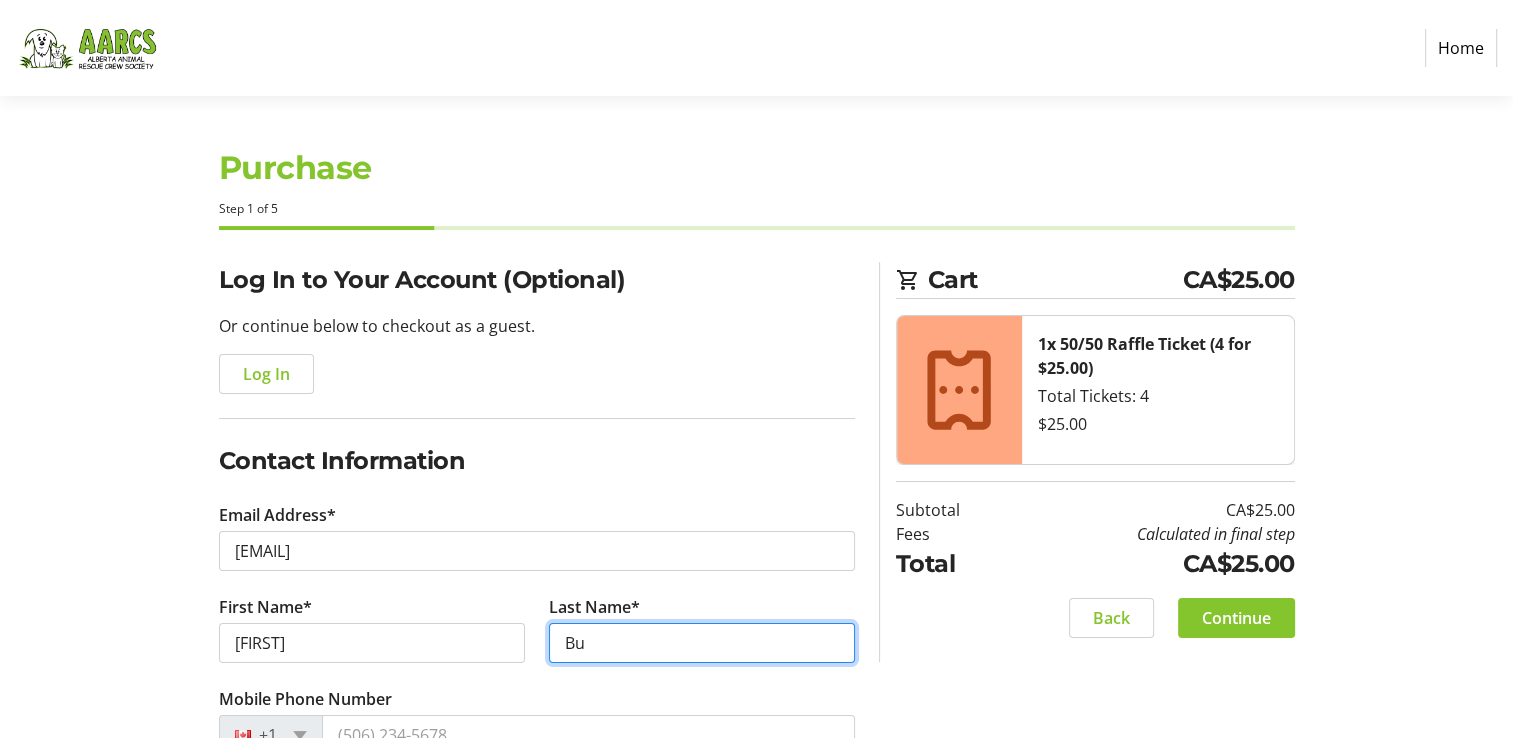 type on "[LAST]" 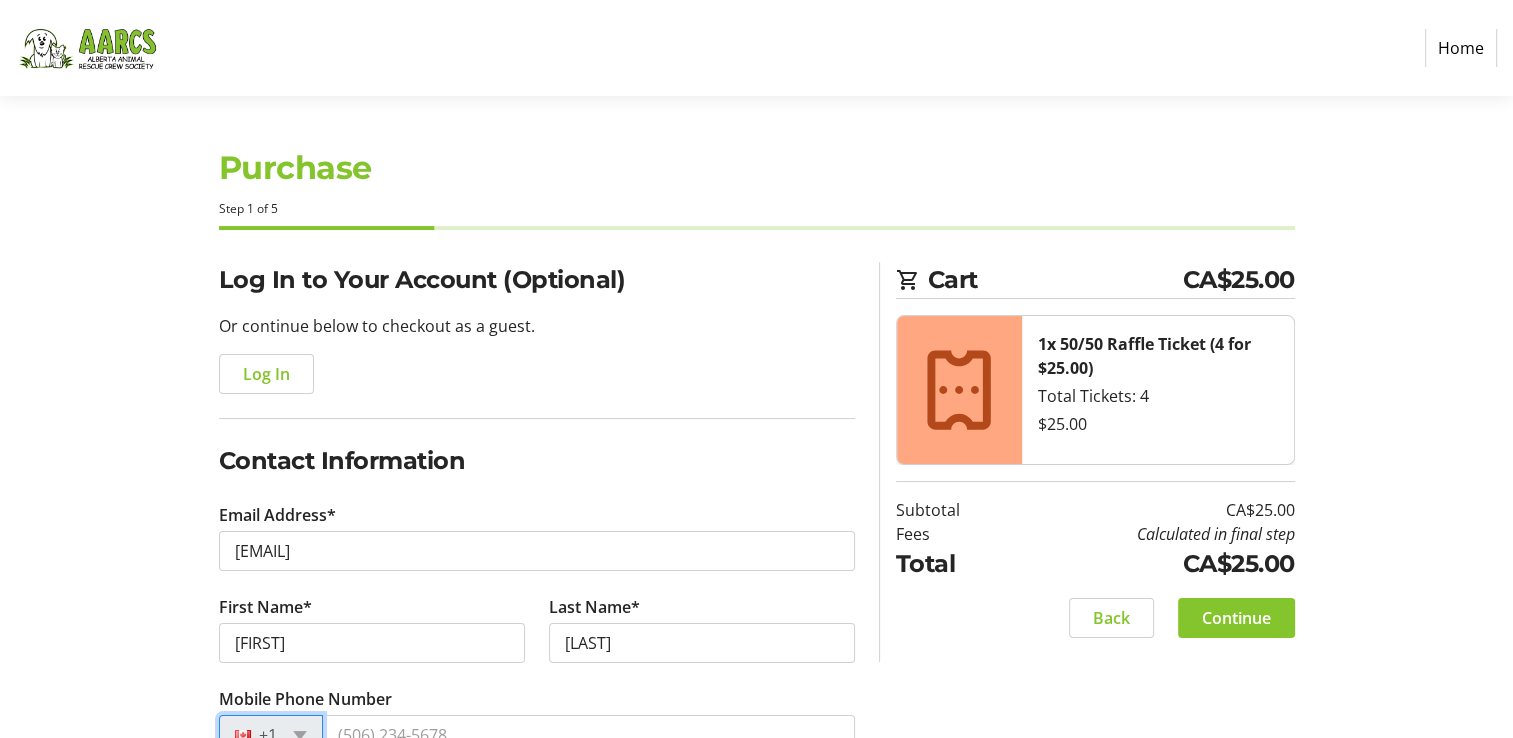 scroll, scrollTop: 6, scrollLeft: 0, axis: vertical 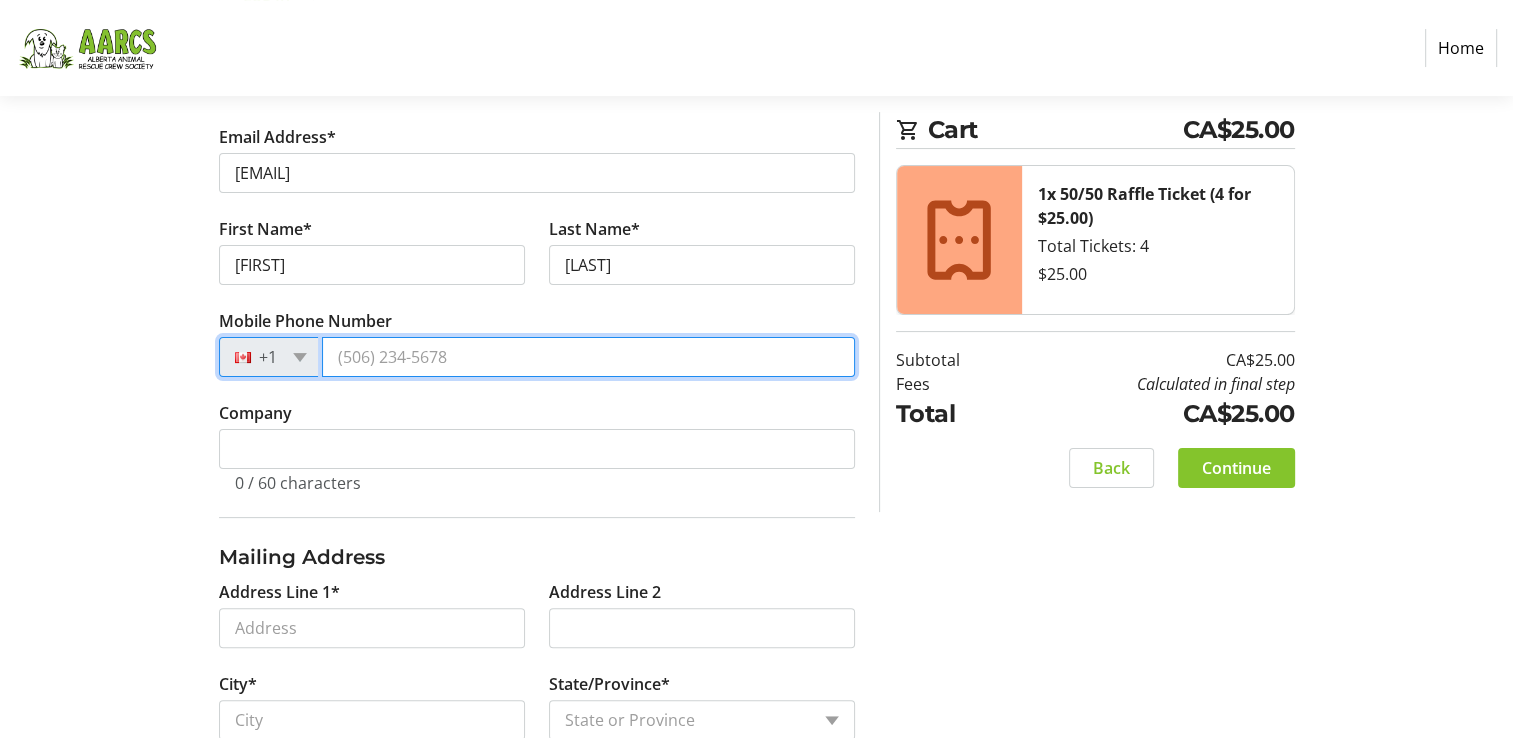 click on "Mobile Phone Number" at bounding box center (588, 357) 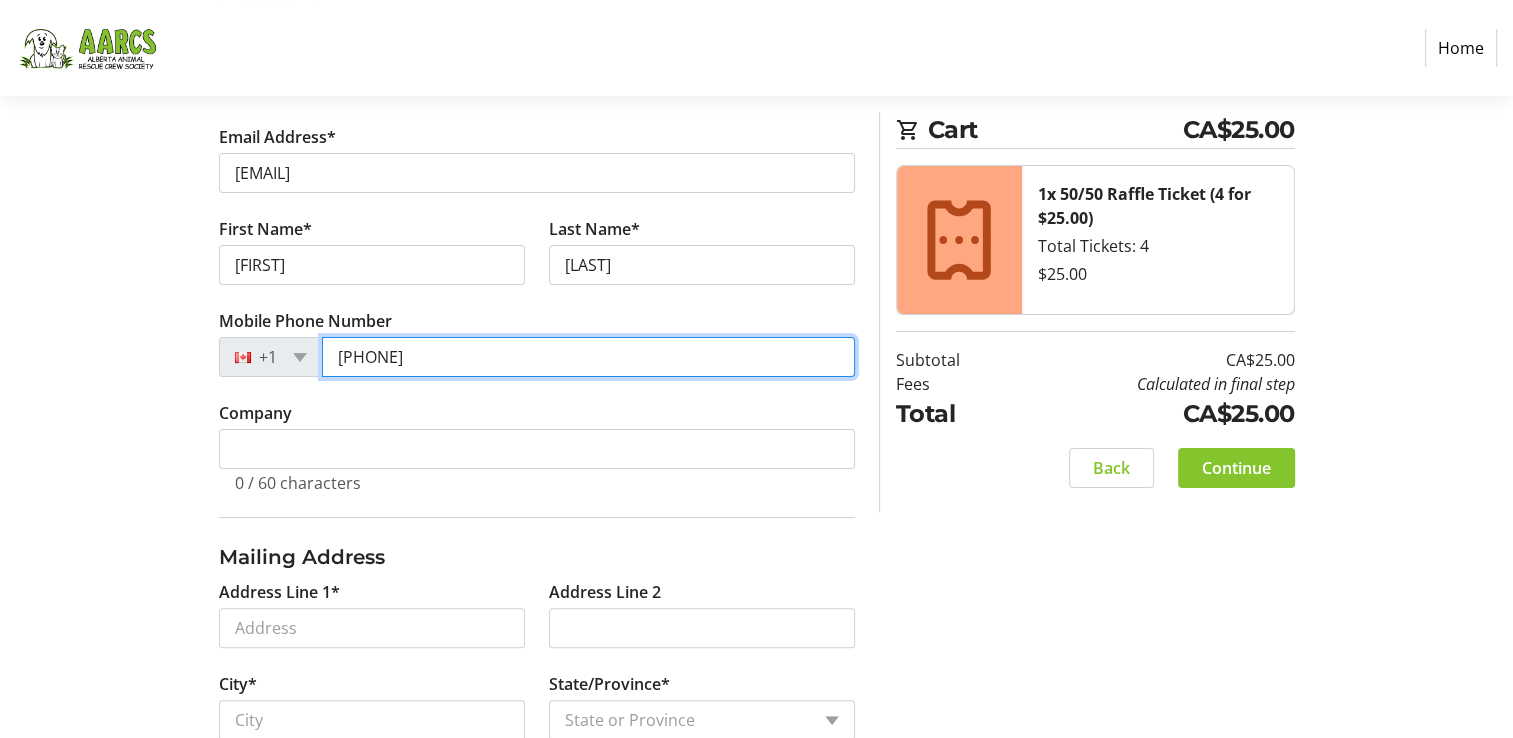 type on "[PHONE]" 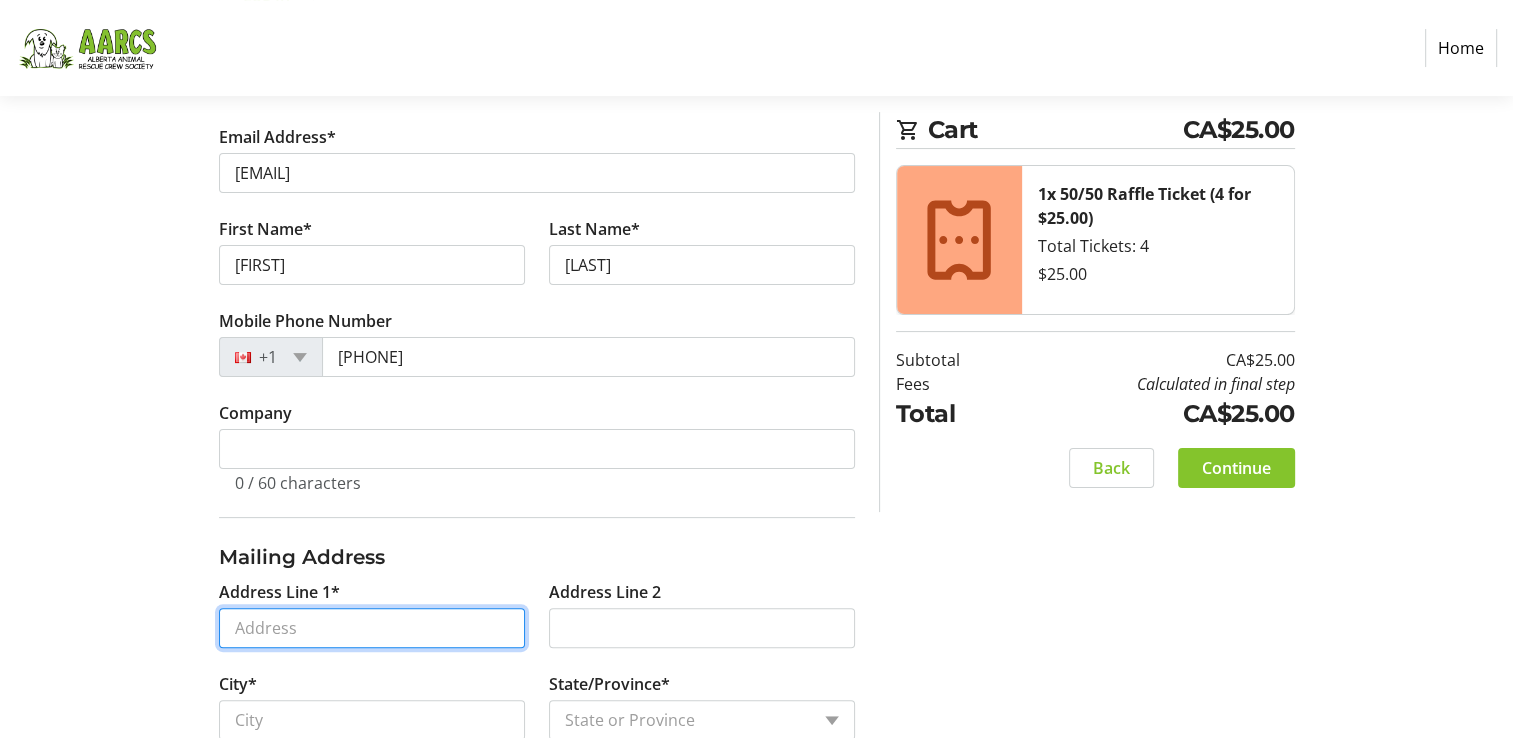 click on "Address Line 1*" at bounding box center (372, 628) 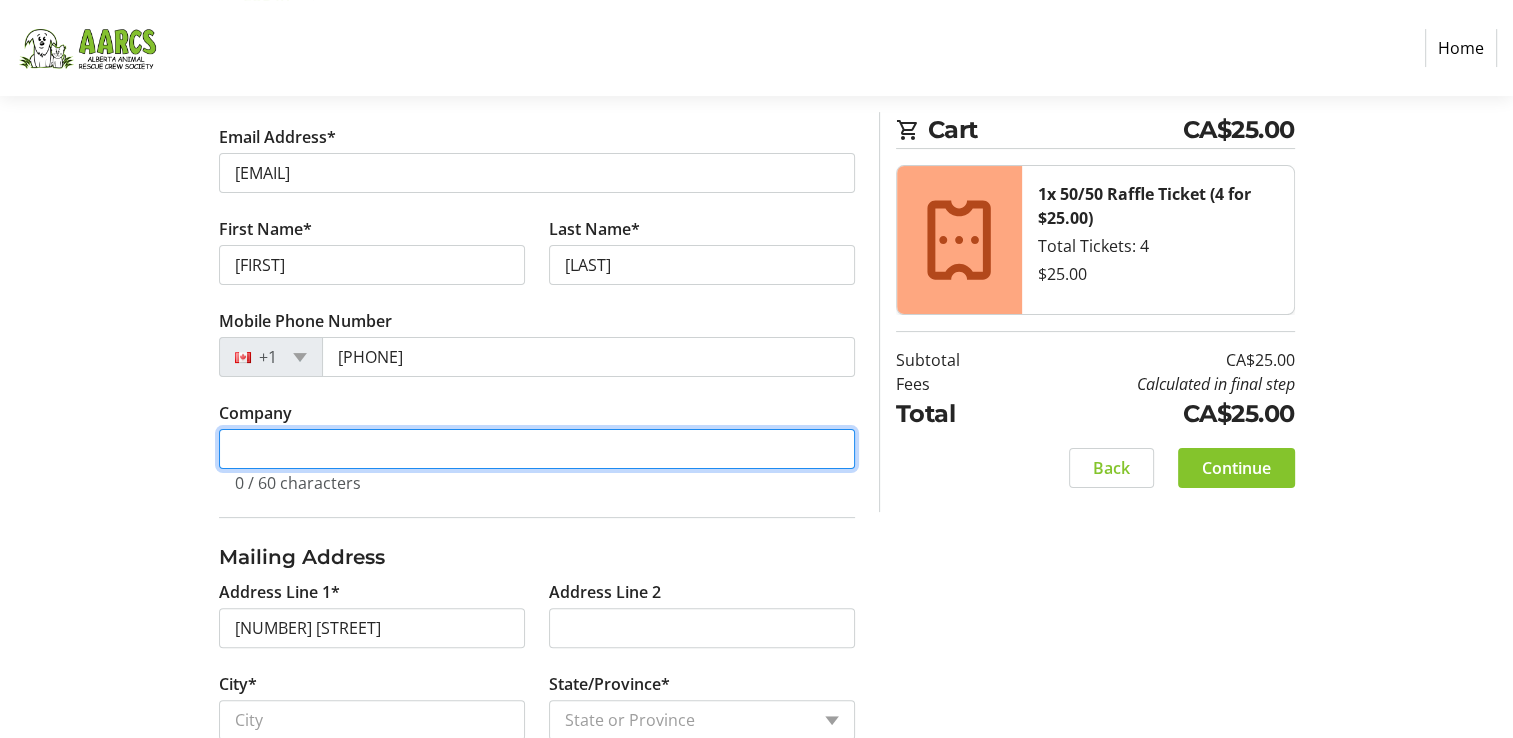 type on "HR Advisor" 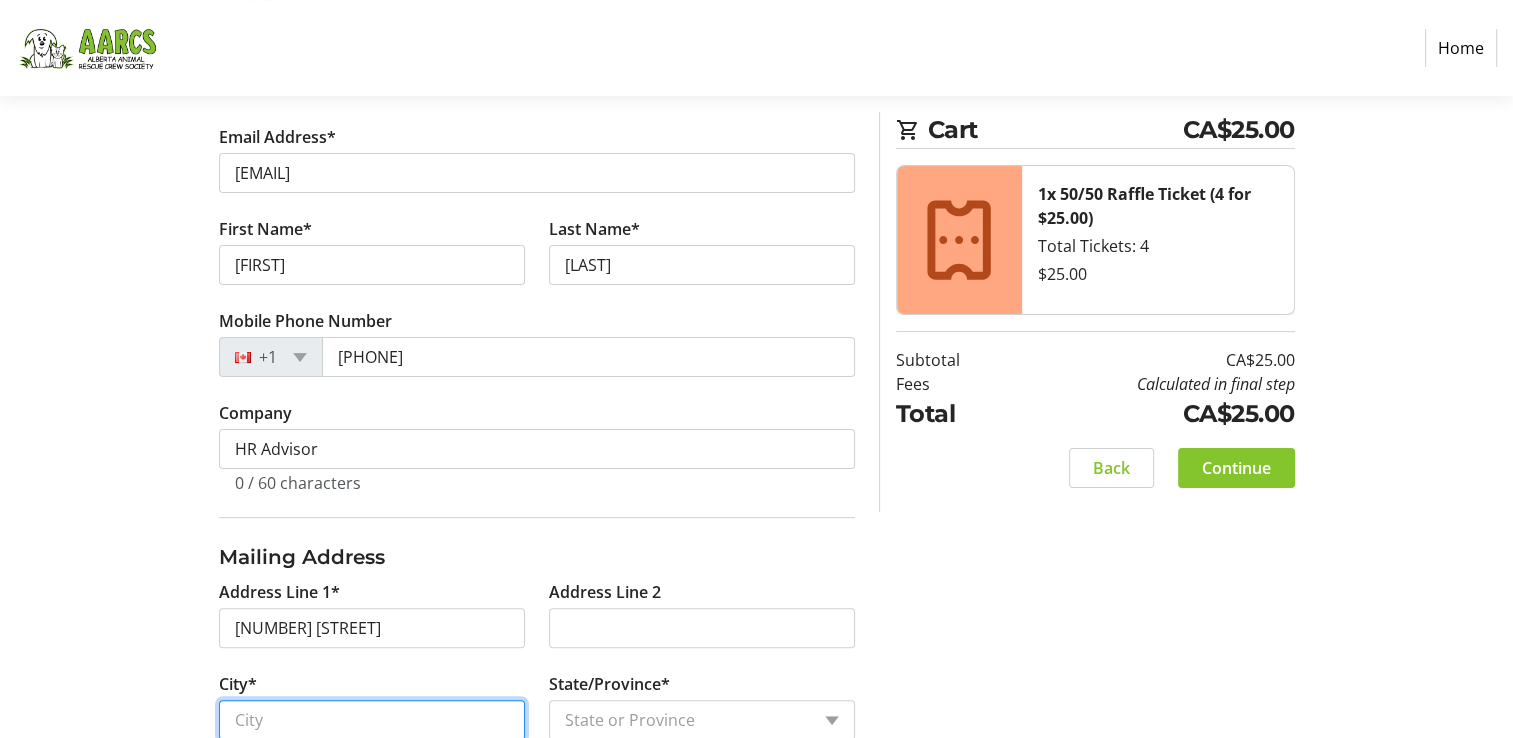 type on "[CITY]" 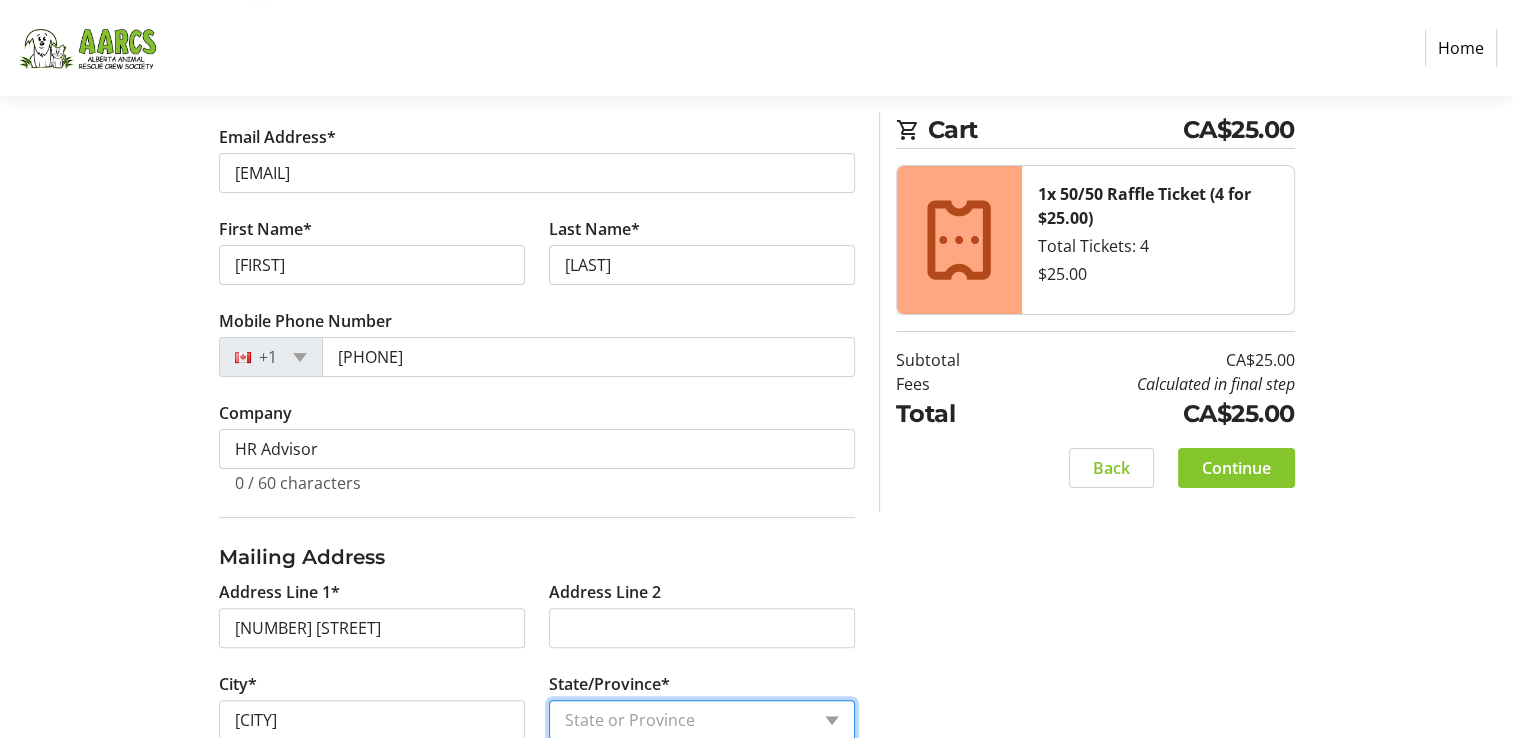 select on "AB" 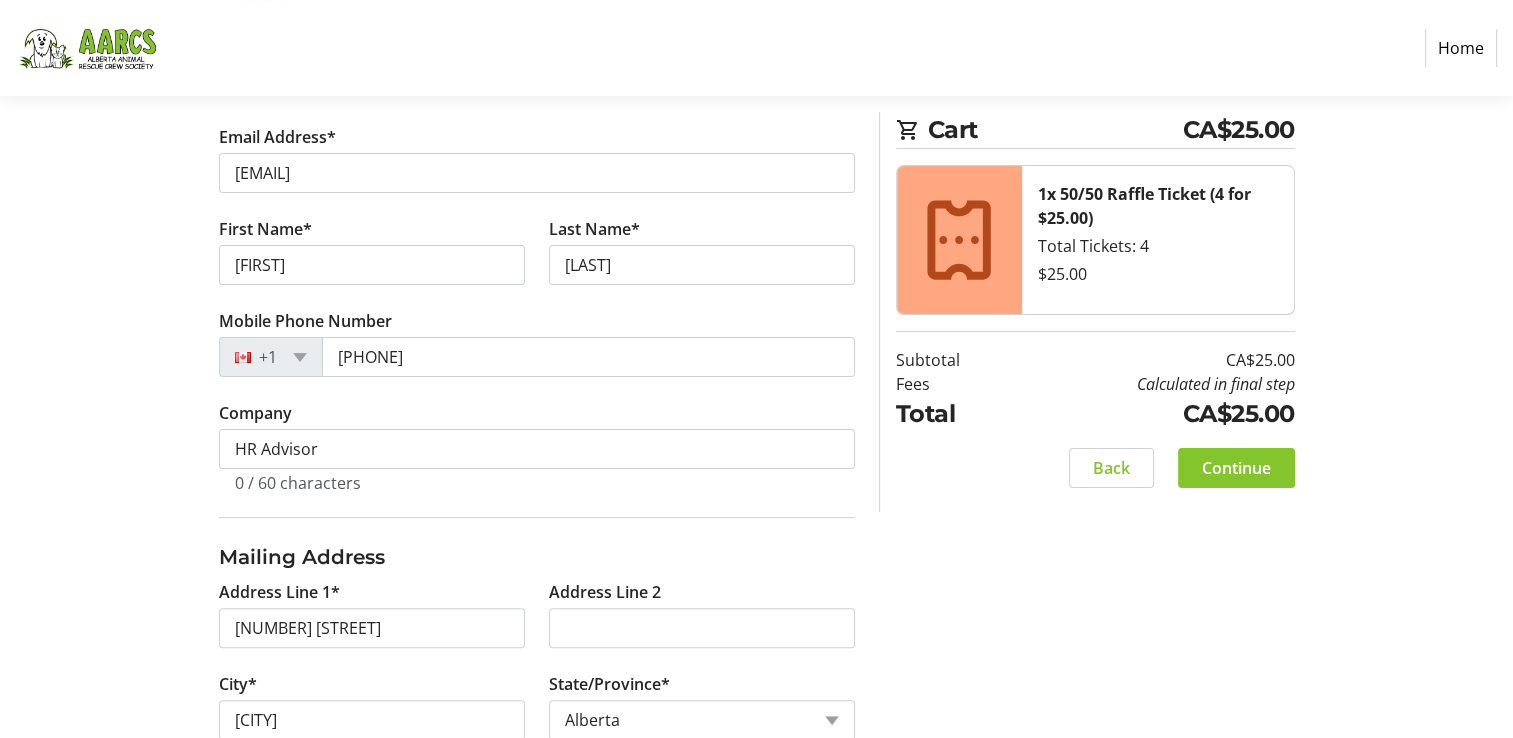 type on "[POSTAL_CODE]" 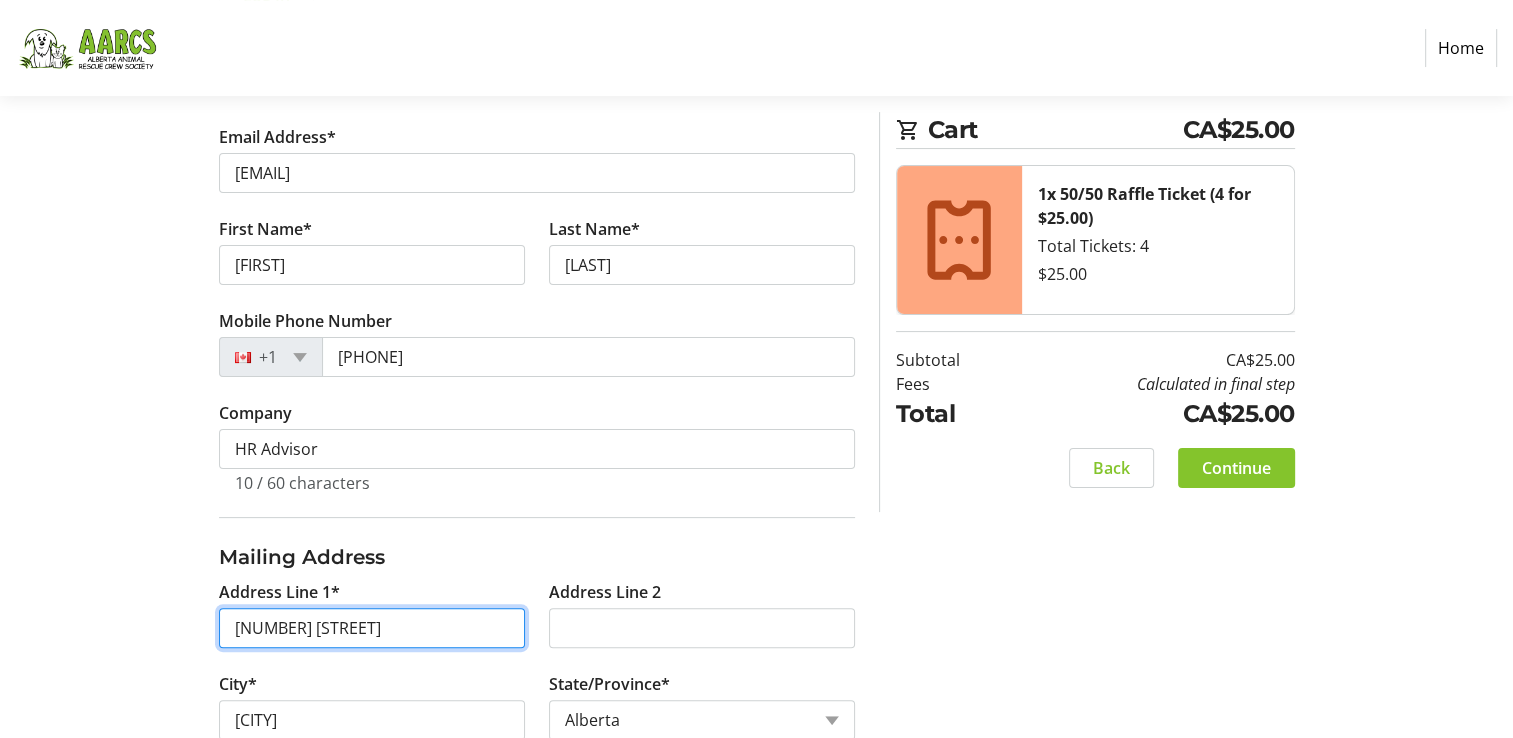 type on "[NUMBER] [STREET]" 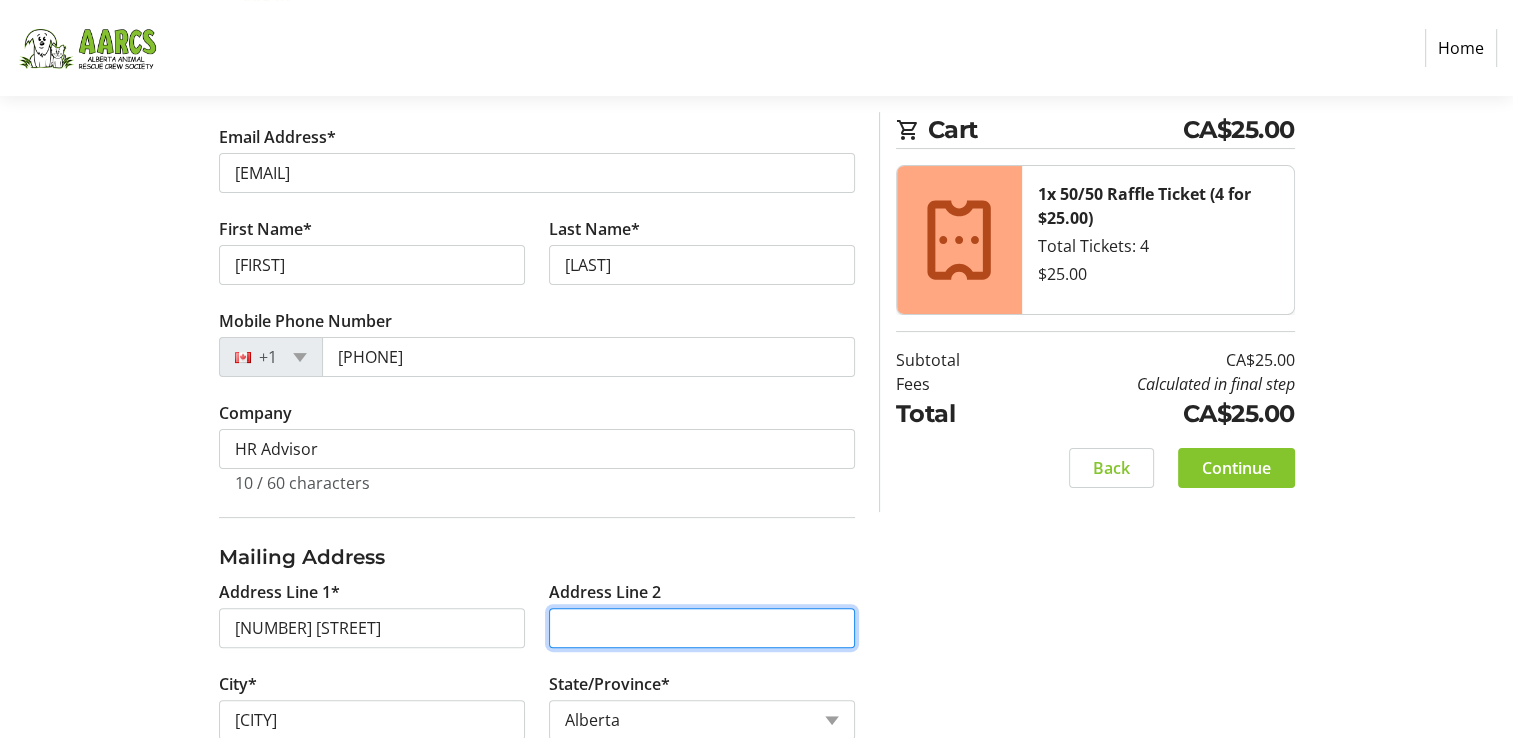 type on "[CITY], [STATE]" 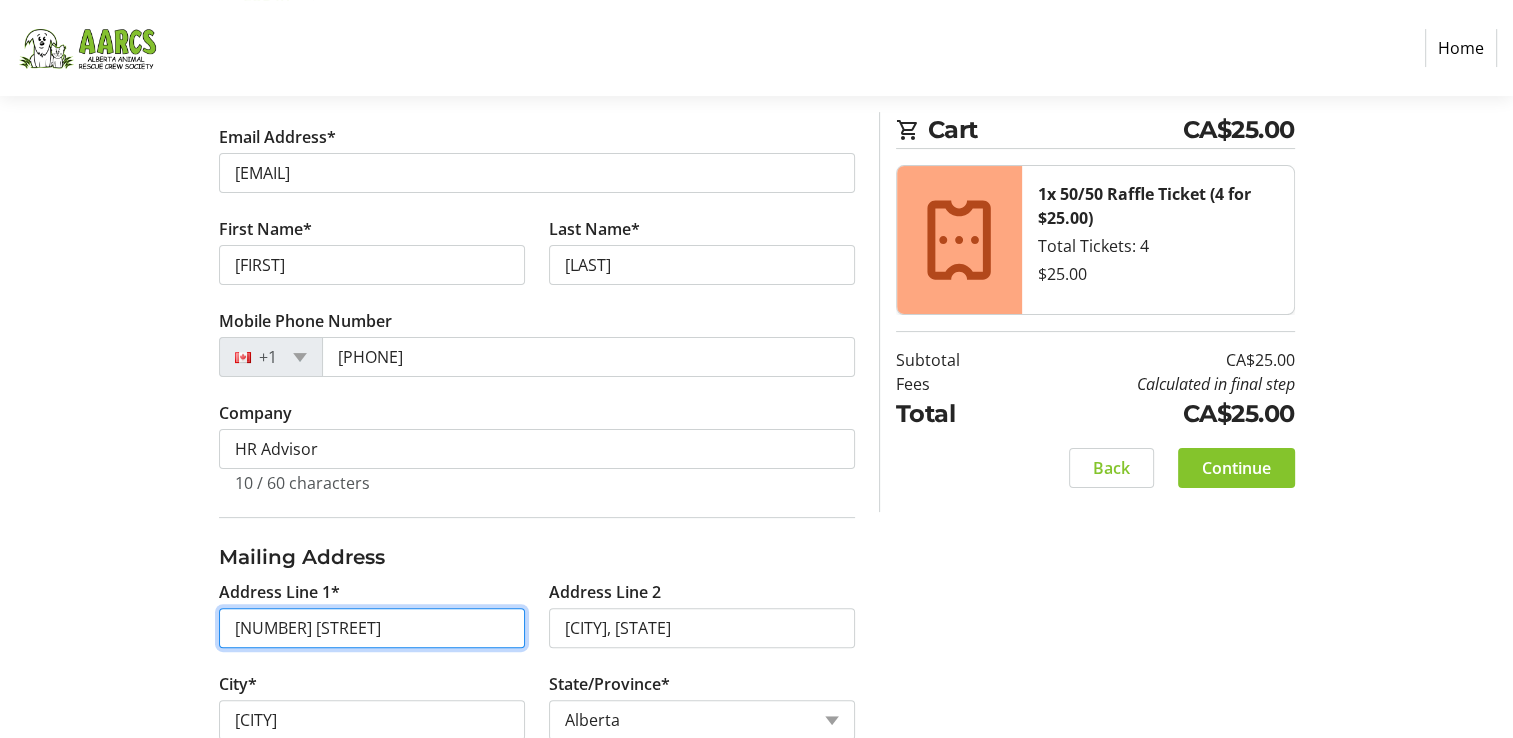 click on "[NUMBER] [STREET]" at bounding box center [372, 628] 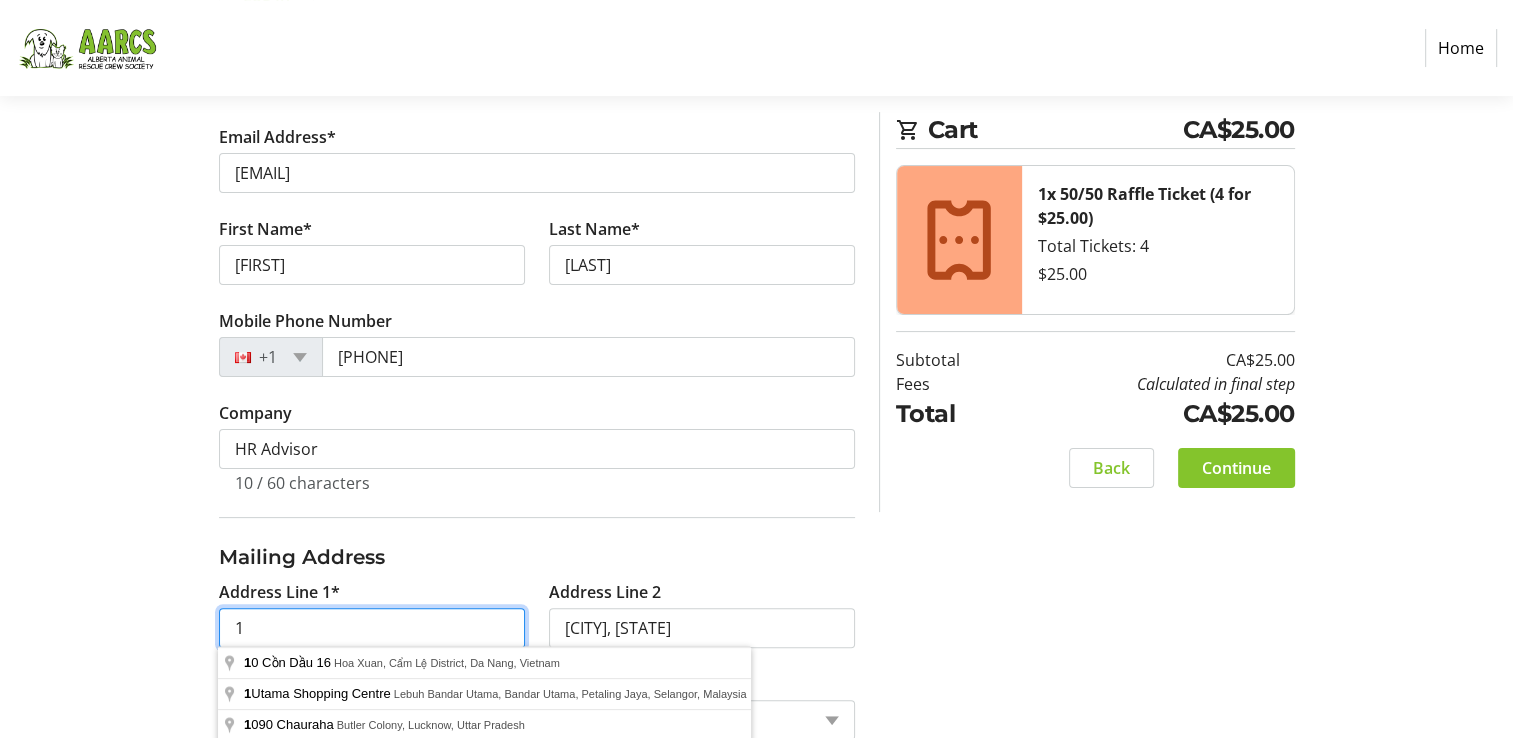 type on "[NUMBER] [STREET]" 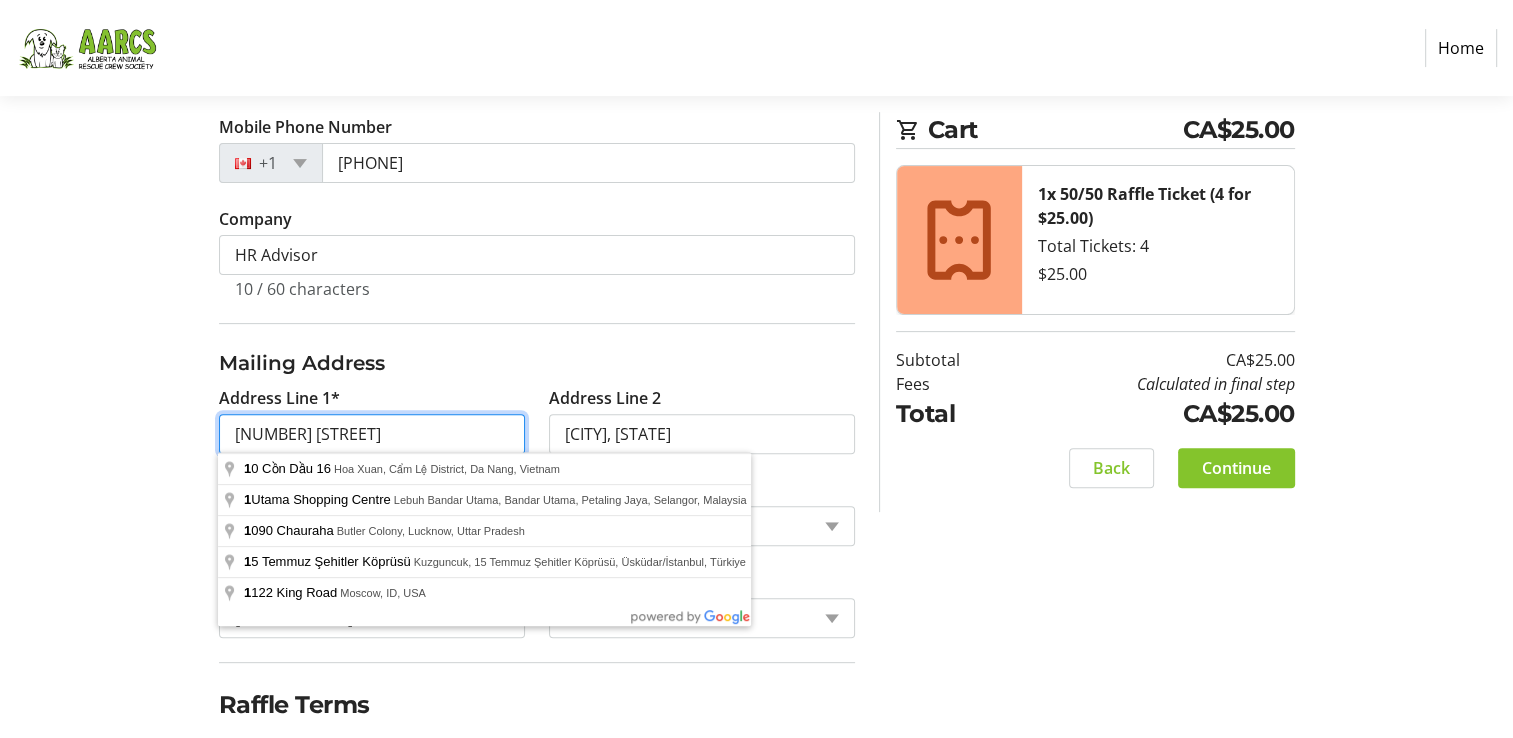 scroll, scrollTop: 579, scrollLeft: 0, axis: vertical 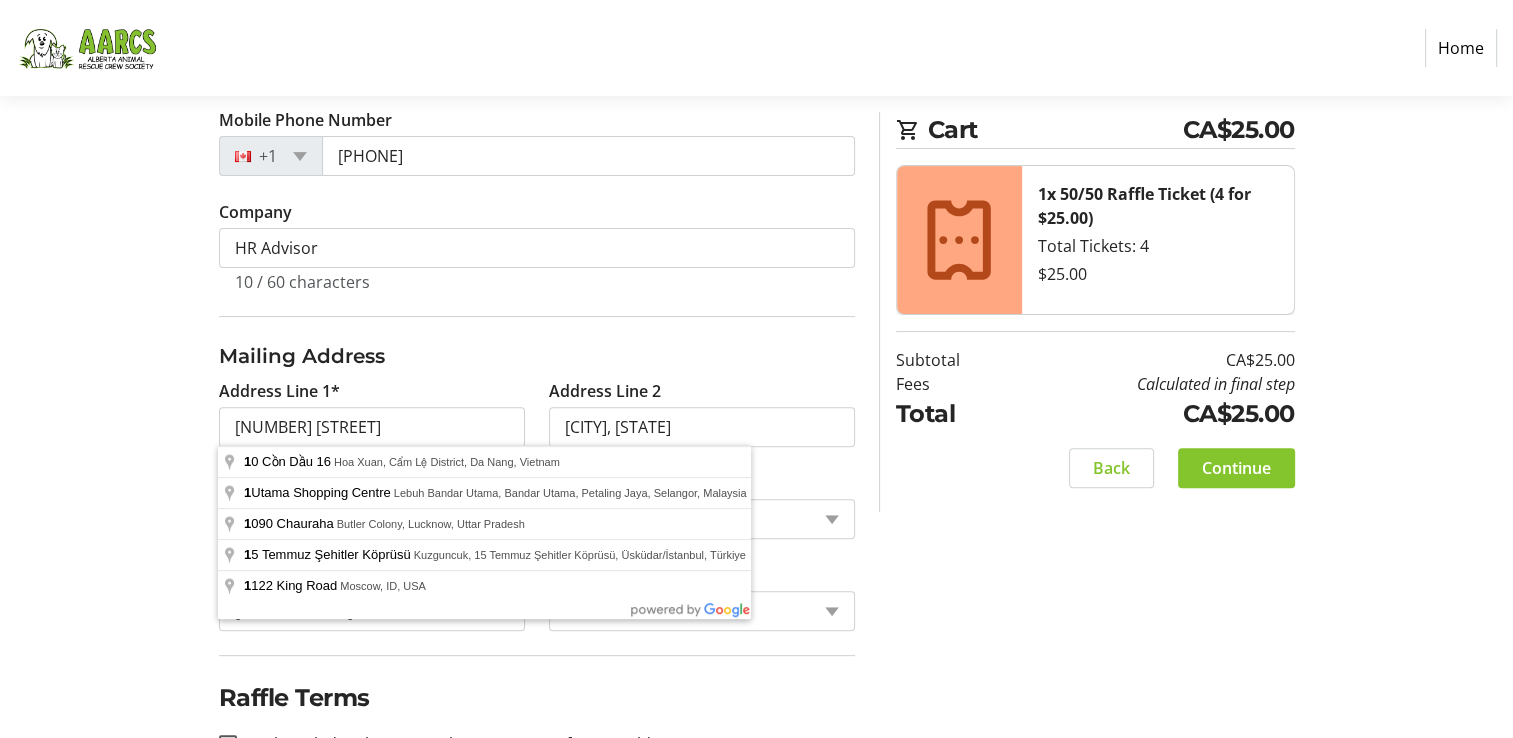click on "Log In to Your Account (Optional) Or continue below to checkout as a guest.  Log In  Contact Information Email Address* [EMAIL] First Name* [FIRST] Last Name* [LAST]  Mobile Phone Number  [PHONE]  Company  HR Advisor 10 / 60 characters Mailing Address  Address Line 1*  [NUMBER] [STREET]  Address Line 2  [CITY], [STATE]  City*  [CITY]  State/Province*  State or Province  State or Province   Alberta   British Columbia   Manitoba   New Brunswick   Newfoundland and Labrador   Nova Scotia   Ontario   Prince Edward Island   Quebec   Saskatchewan   Northwest Territories   Nunavut   Yukon   Zip Code/Postal Code*  [POSTAL_CODE]  Country*  Country Country  Afghanistan   Åland Islands   Albania   Algeria   American Samoa   Andorra   Angola   Anguilla   Antarctica   Antigua and Barbuda   Argentina   Armenia   Aruba   Australia   Austria   Azerbaijan   The Bahamas   Bahrain   Bangladesh   Barbados   Belarus   Belgium   Belize   Benin   Bermuda   Bhutan   Bolivia   Bonaire   Bosnia and Herzegovina   Botswana  Cart" 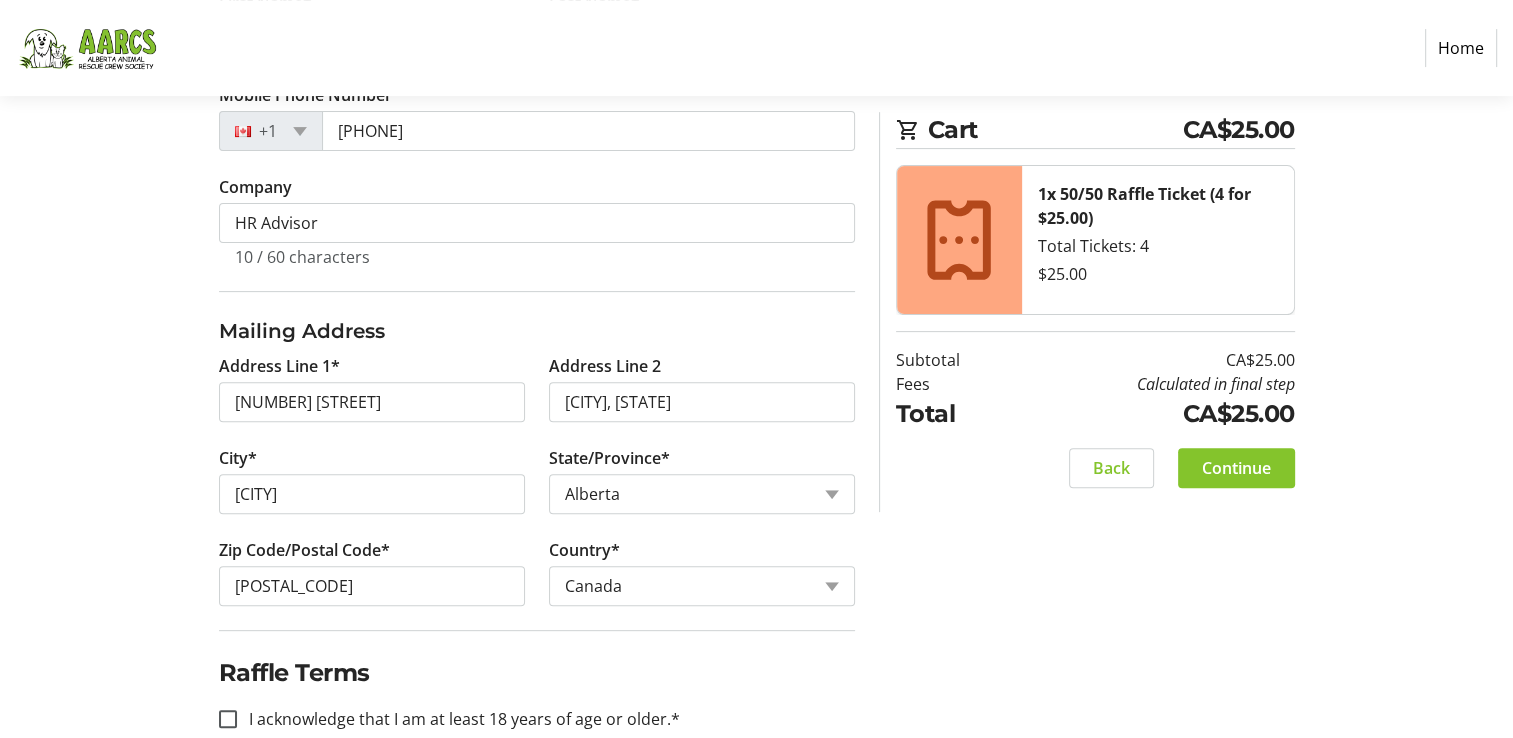 scroll, scrollTop: 641, scrollLeft: 0, axis: vertical 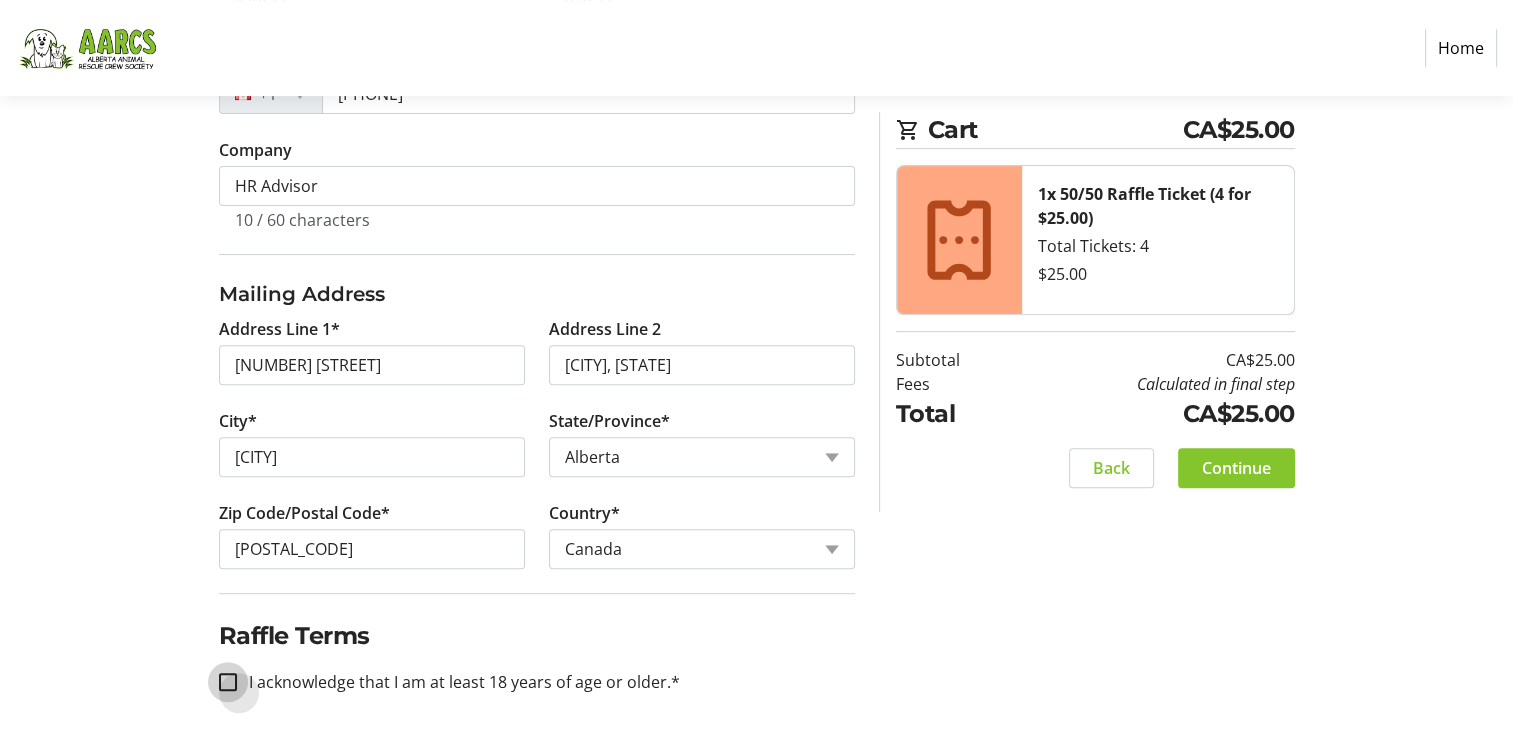 click on "I acknowledge that I am at least 18 years of age or older.*" at bounding box center [228, 682] 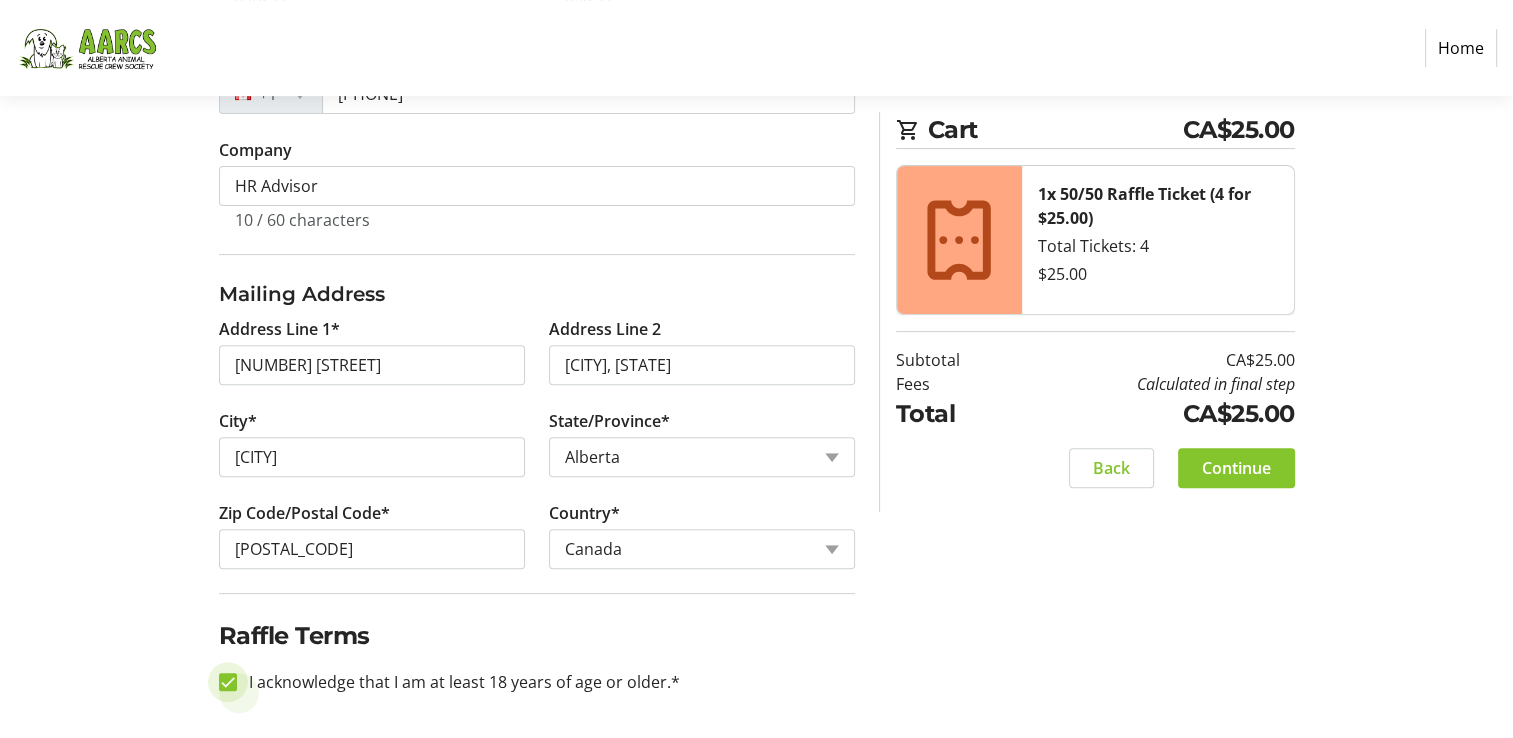 checkbox on "true" 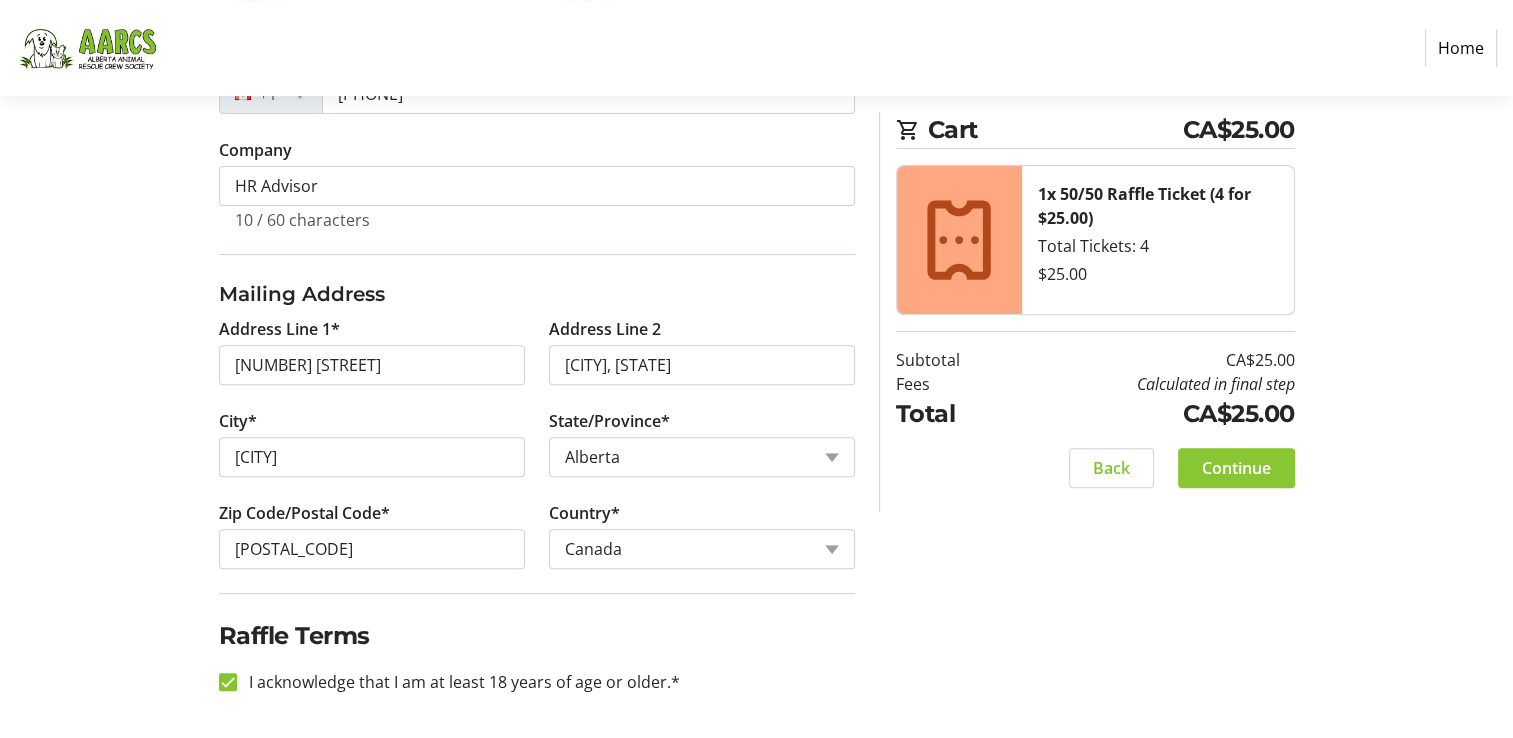 click on "Continue" 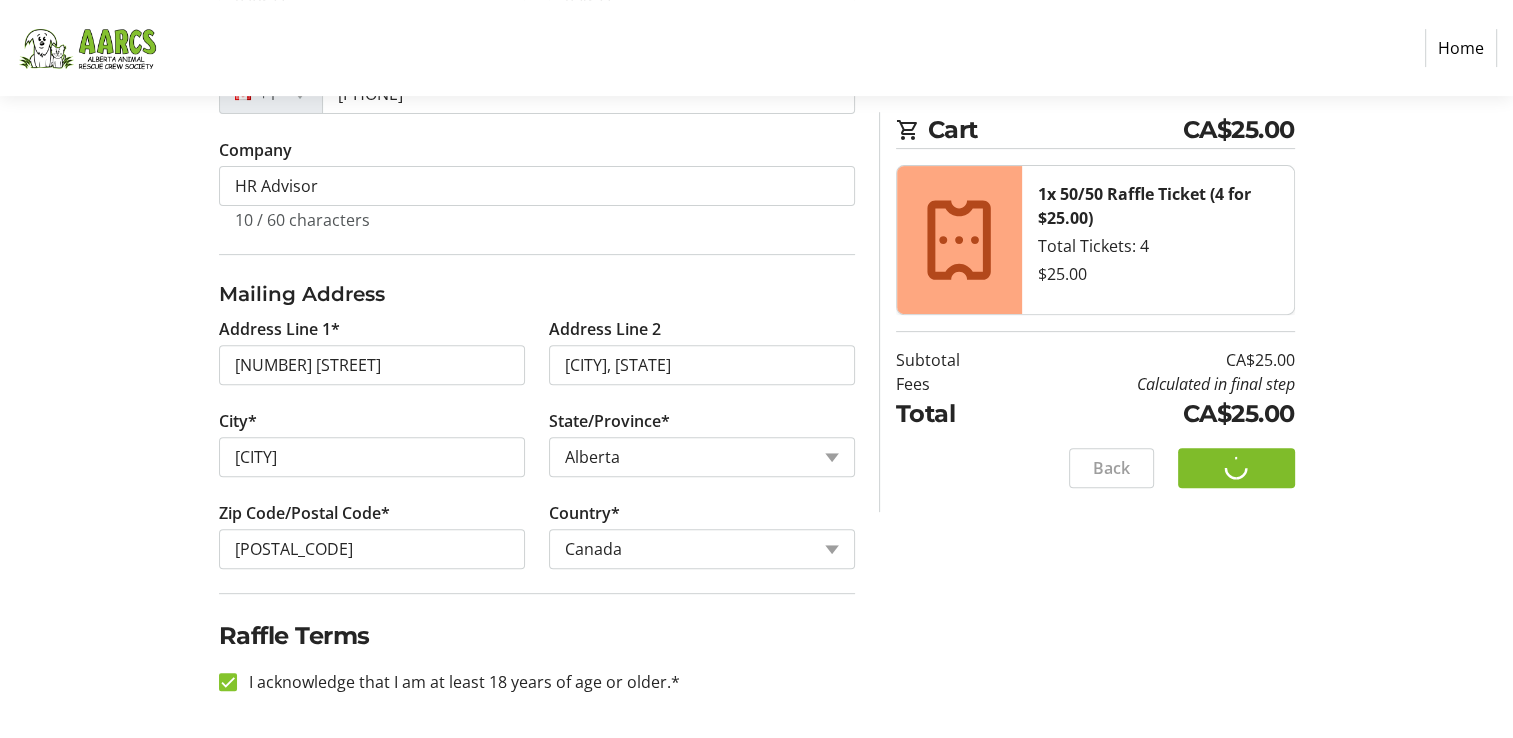 scroll, scrollTop: 0, scrollLeft: 0, axis: both 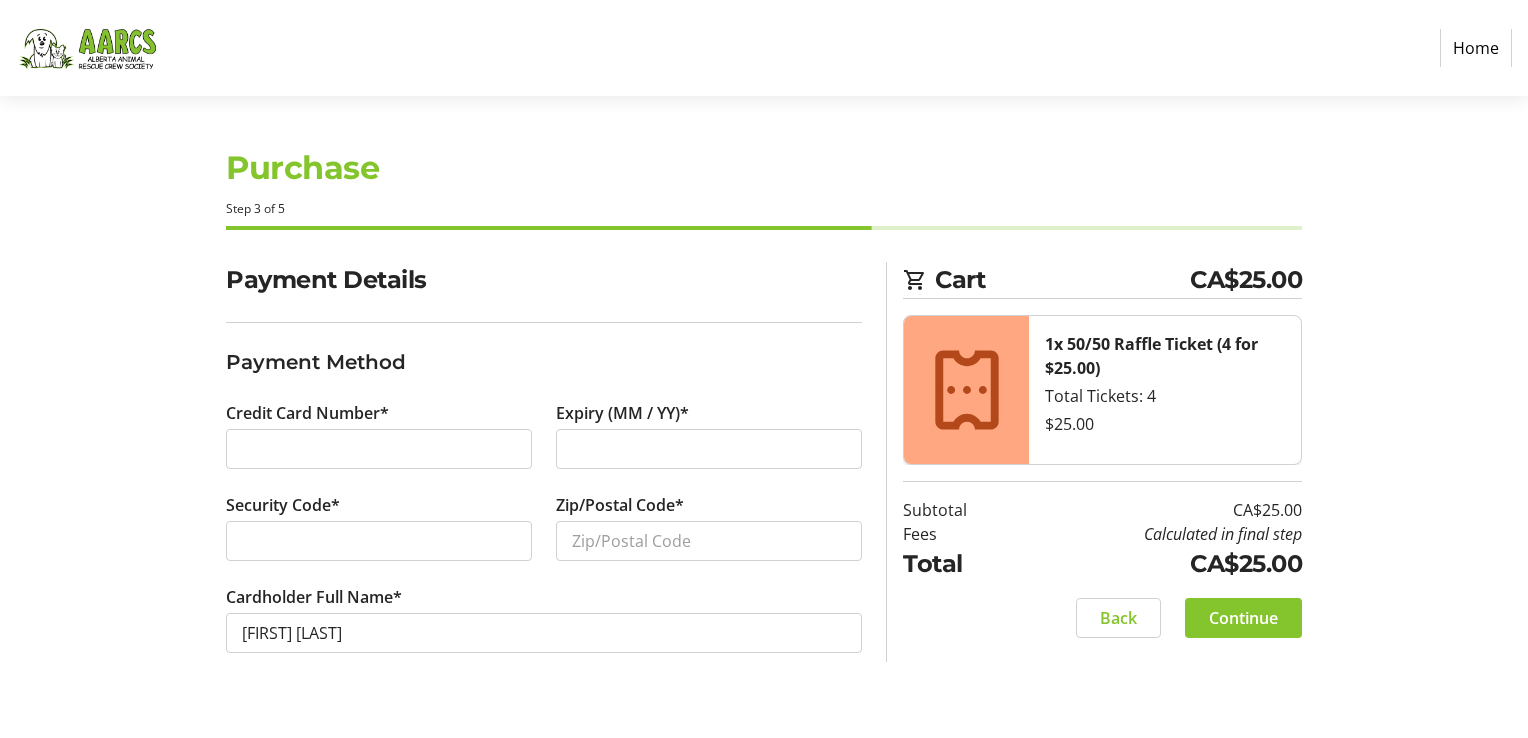 click at bounding box center (709, 449) 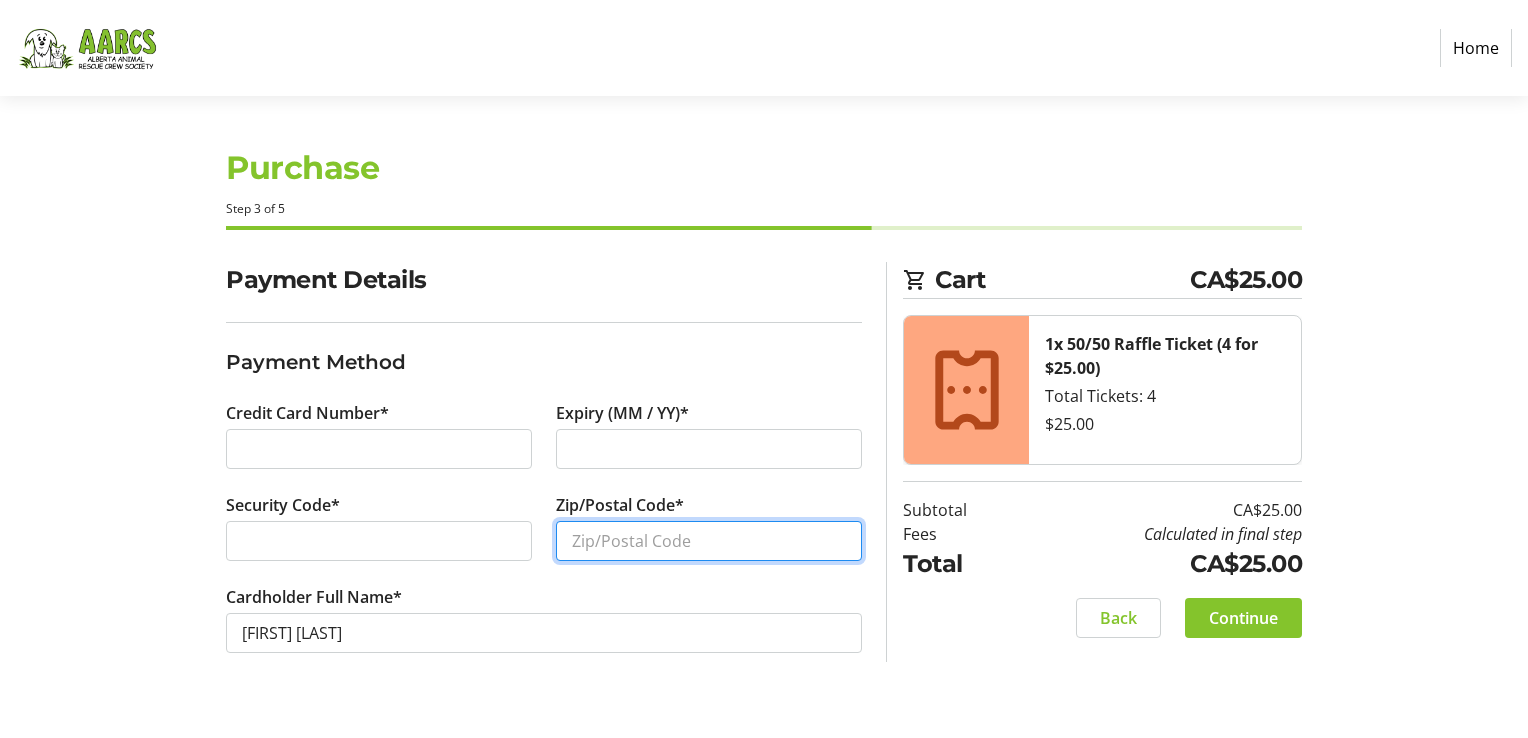 click on "Zip/Postal Code*" at bounding box center [709, 541] 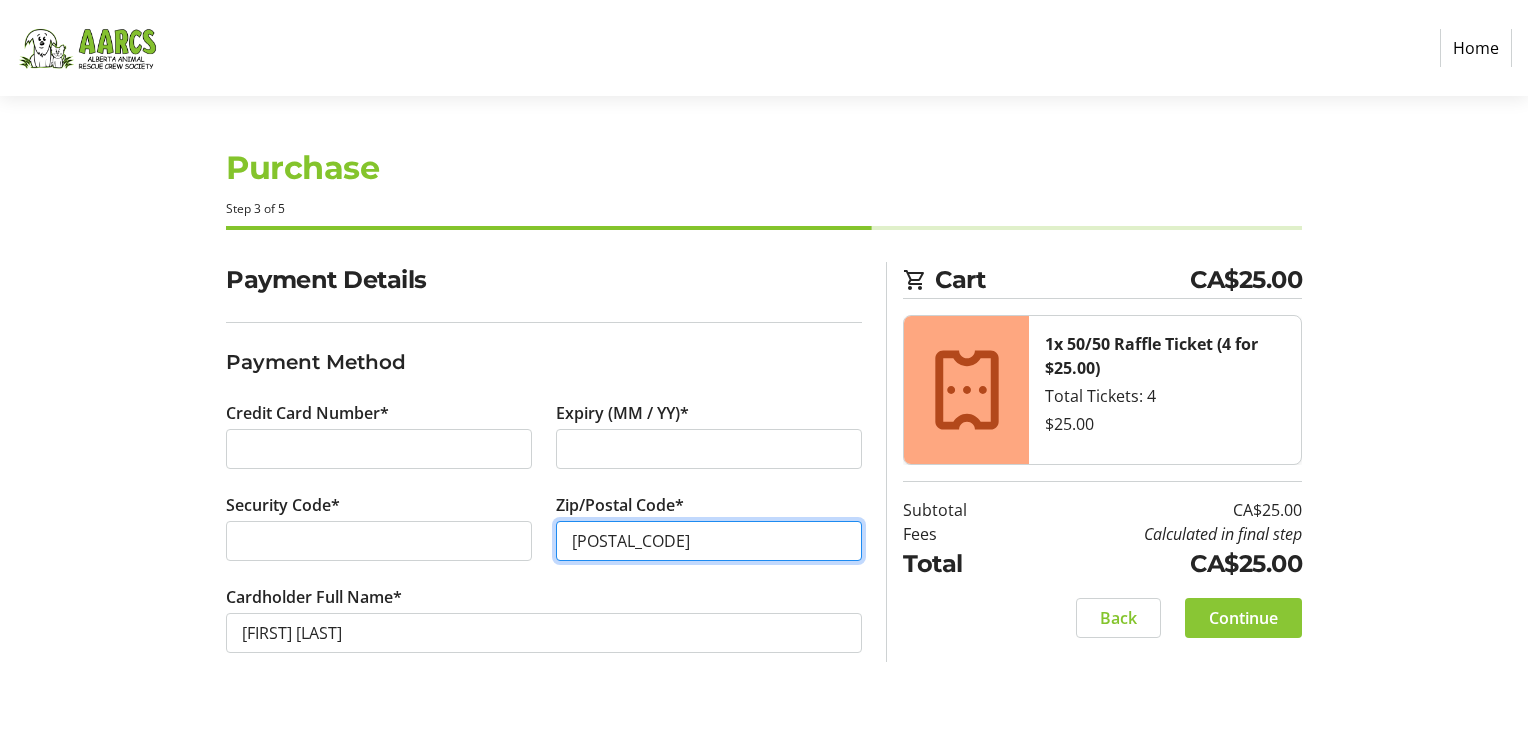 type on "[POSTAL_CODE]" 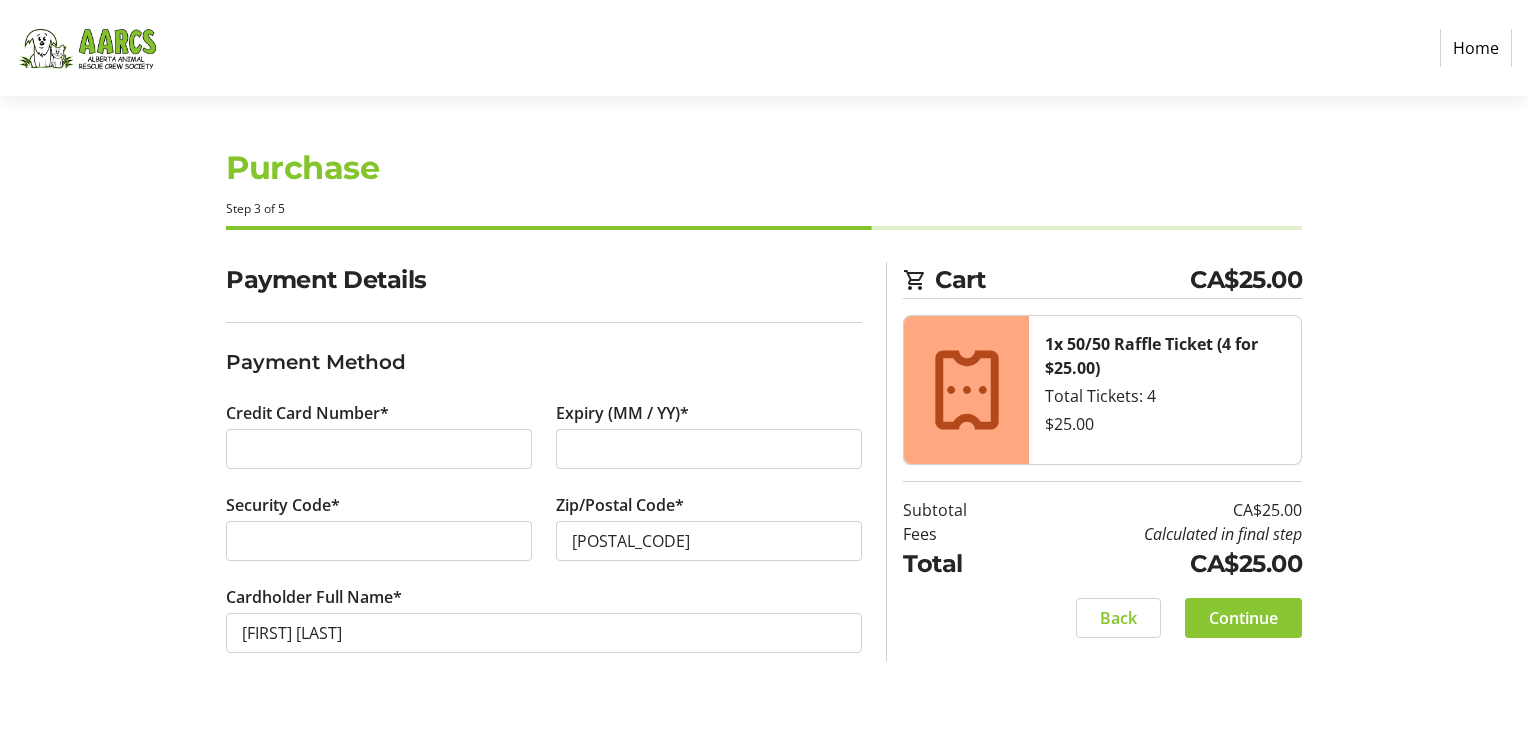 click on "Continue" 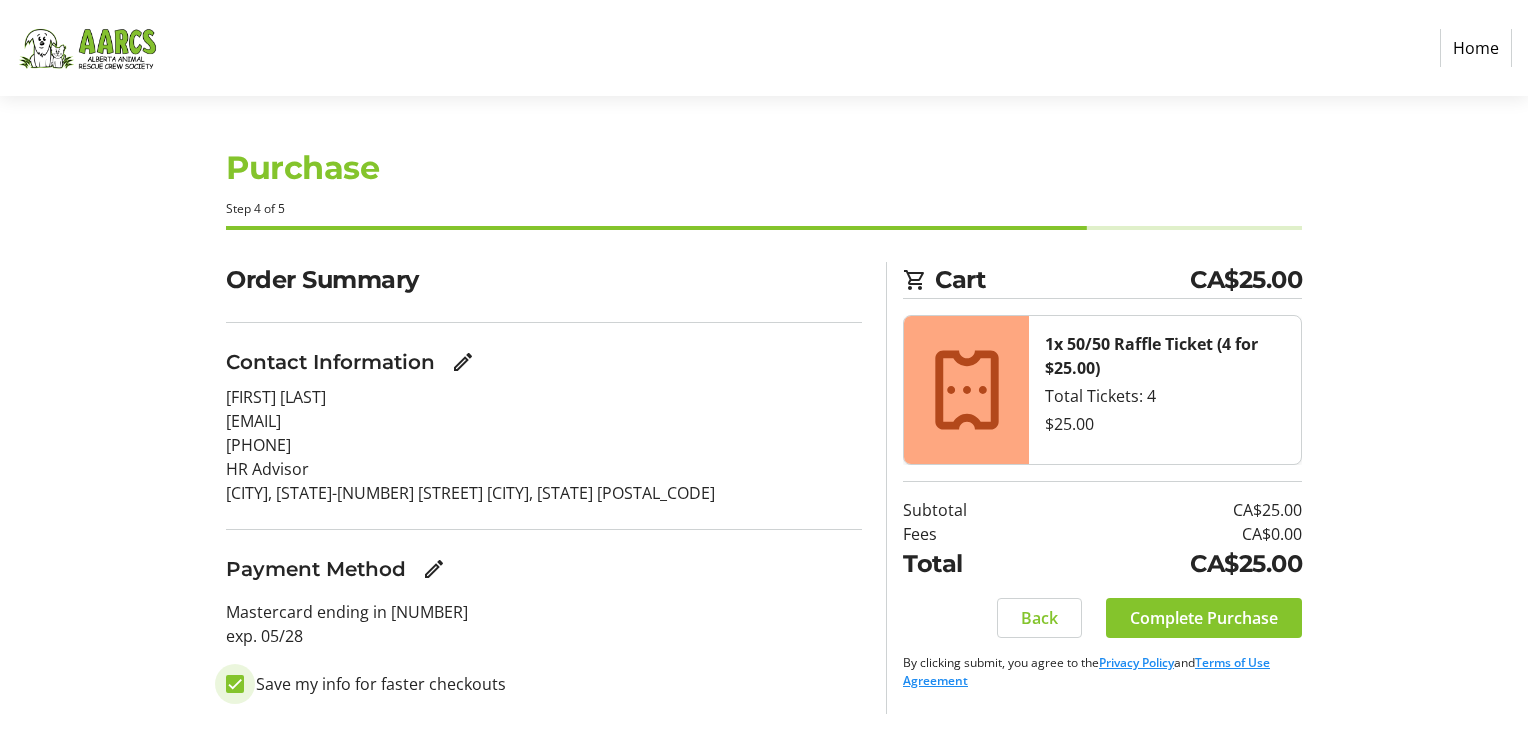 click on "Save my info for faster checkouts" at bounding box center (235, 684) 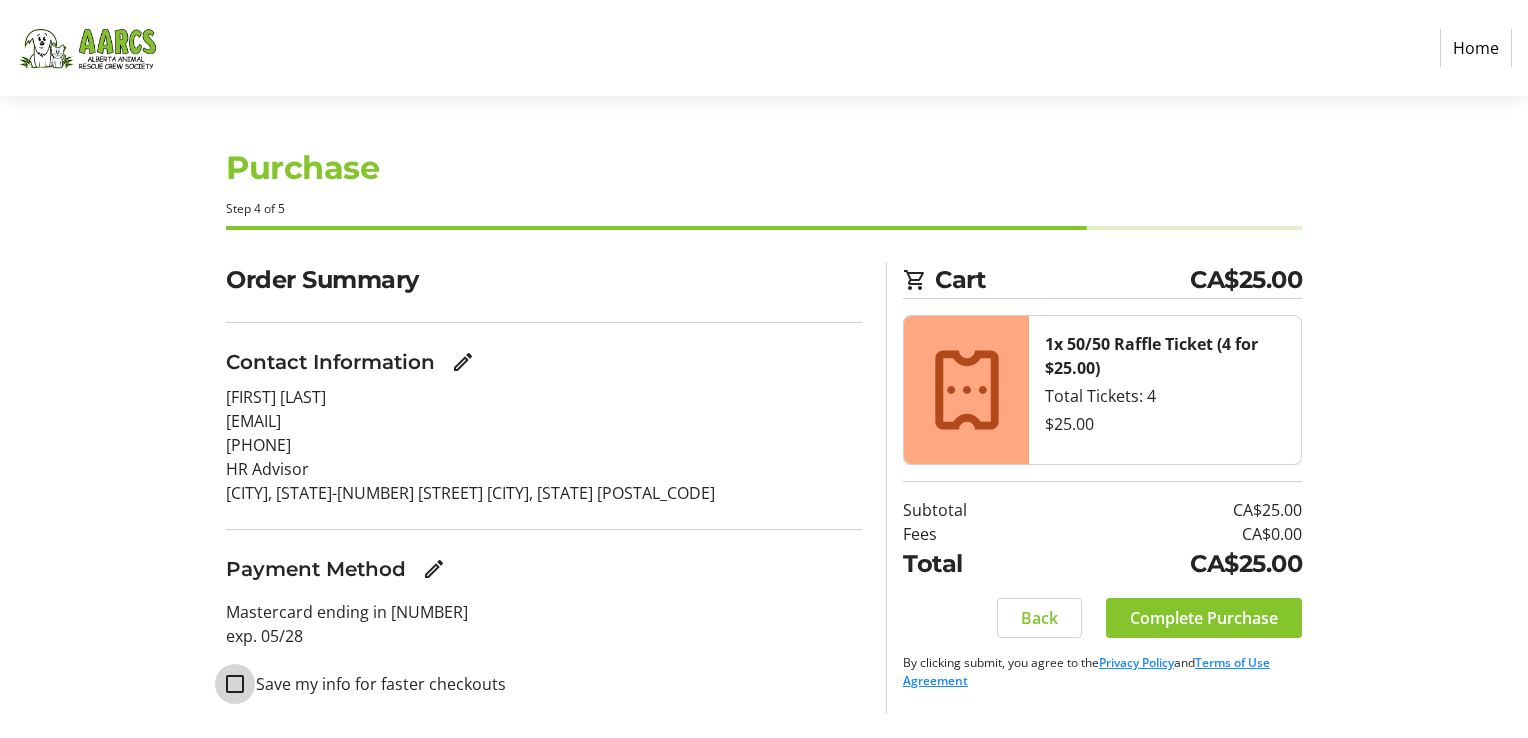 checkbox on "false" 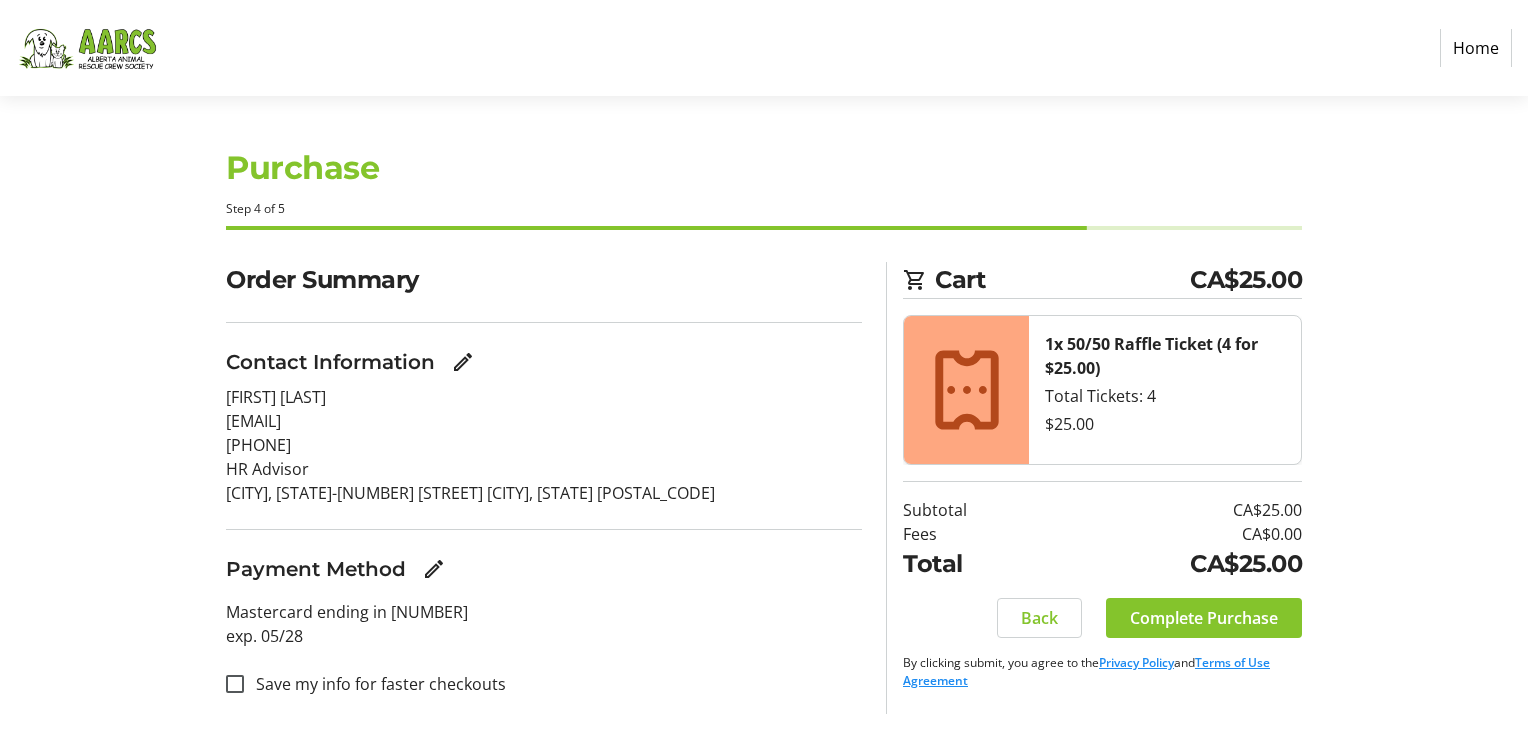 drag, startPoint x: 1517, startPoint y: 427, endPoint x: 1525, endPoint y: 549, distance: 122.26202 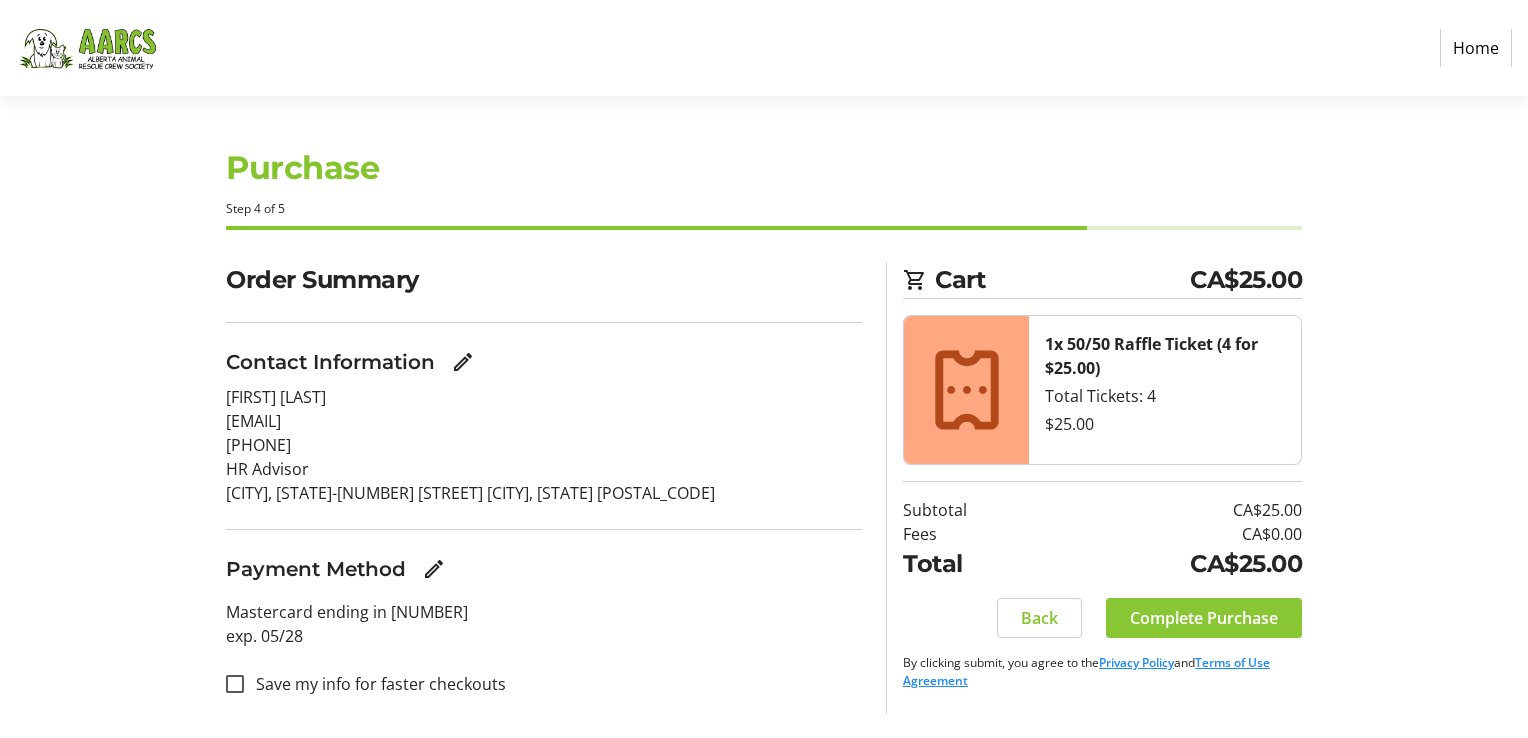 click on "Complete Purchase" 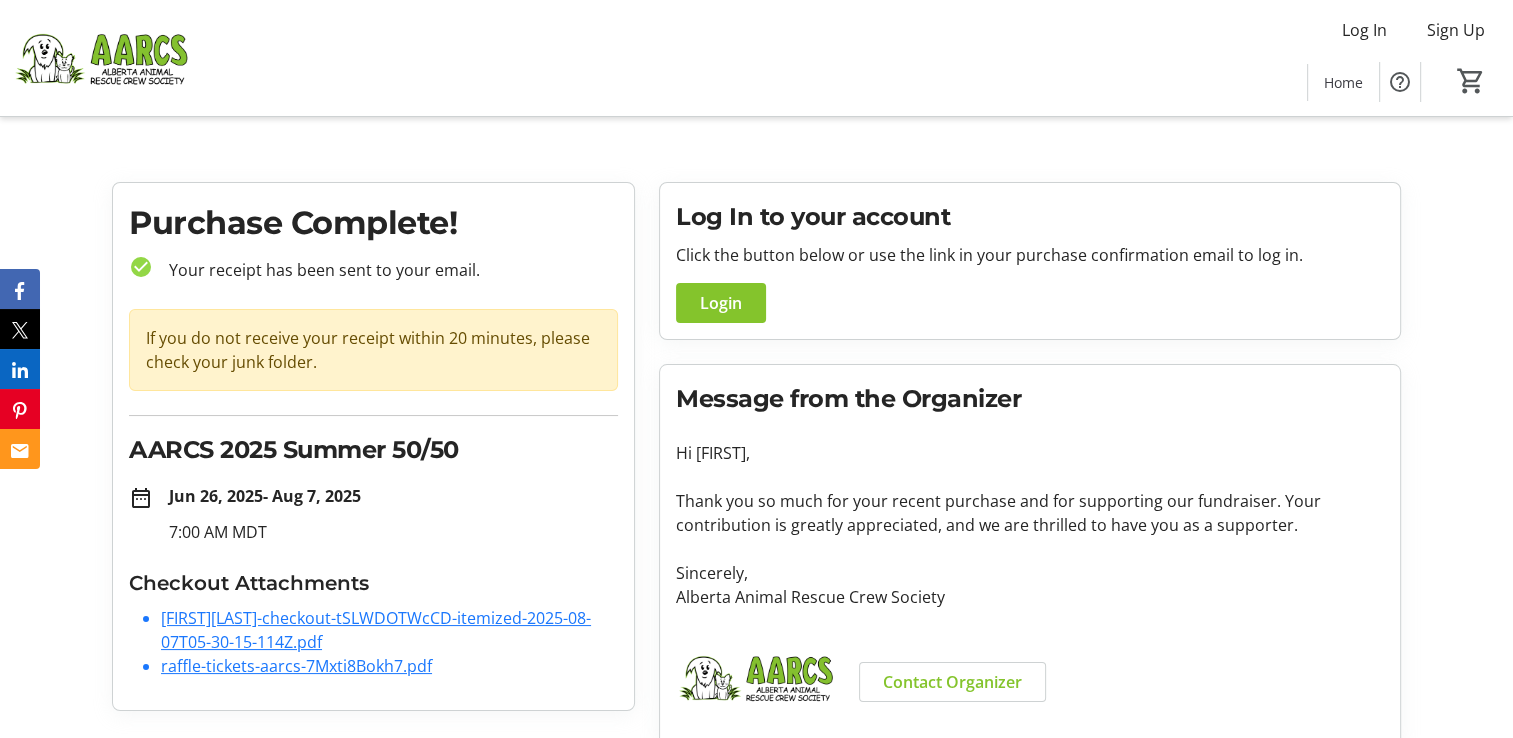 click on "raffle-tickets-aarcs-7Mxti8Bokh7.pdf" 